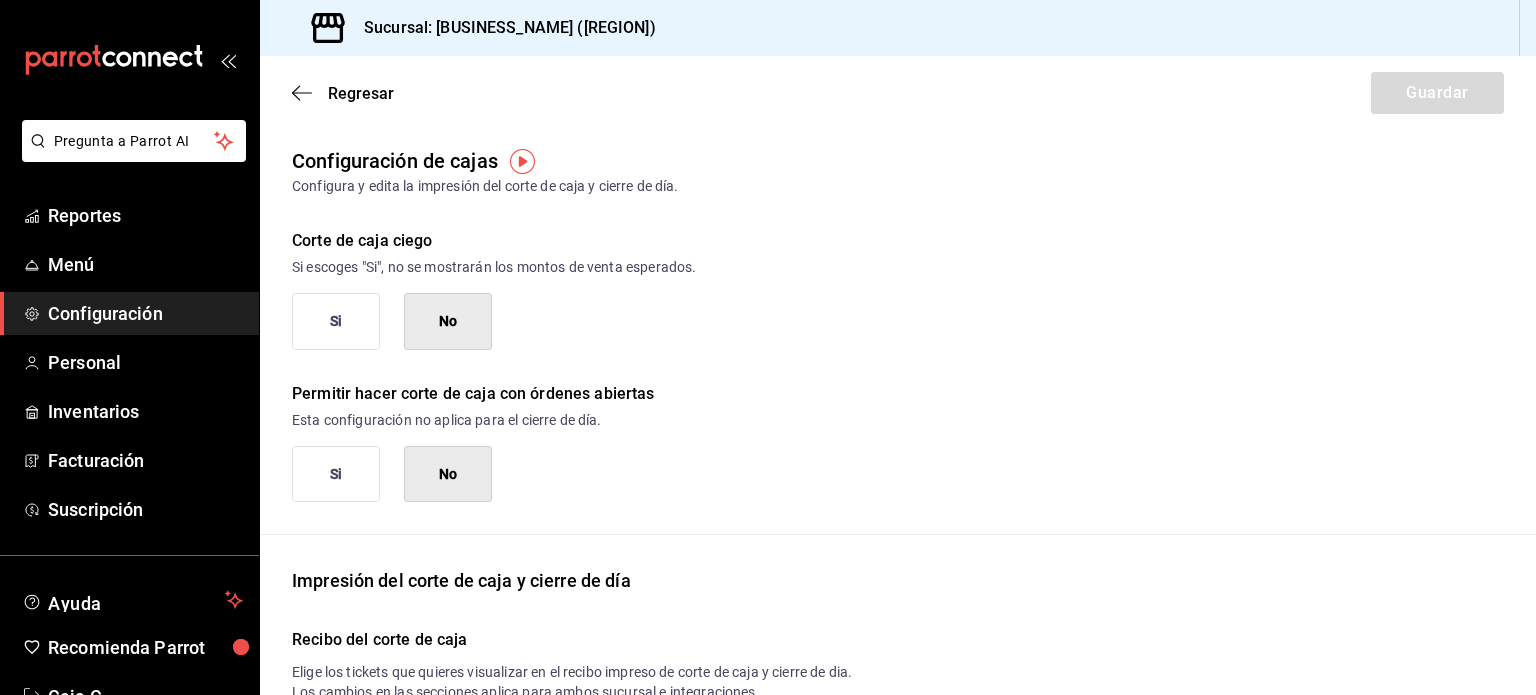 scroll, scrollTop: 0, scrollLeft: 0, axis: both 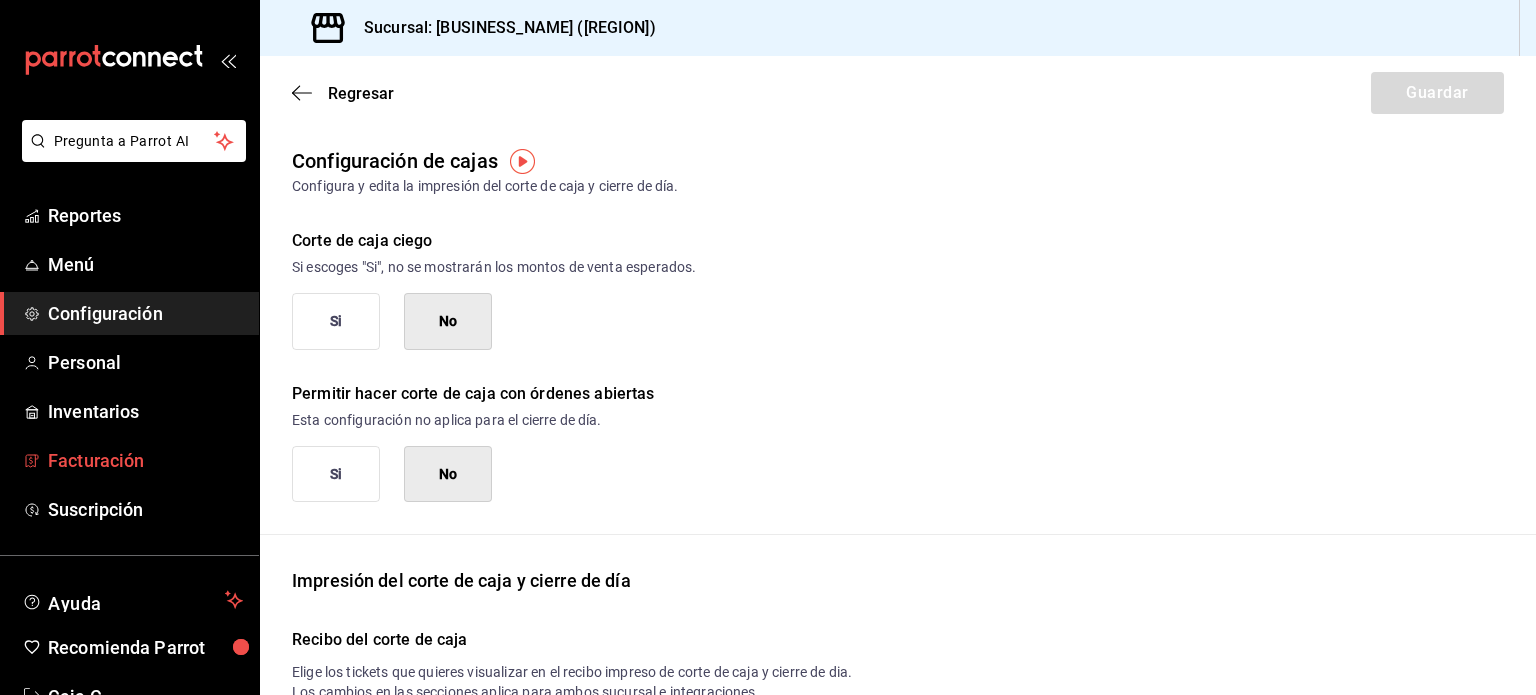click on "Facturación" at bounding box center [145, 460] 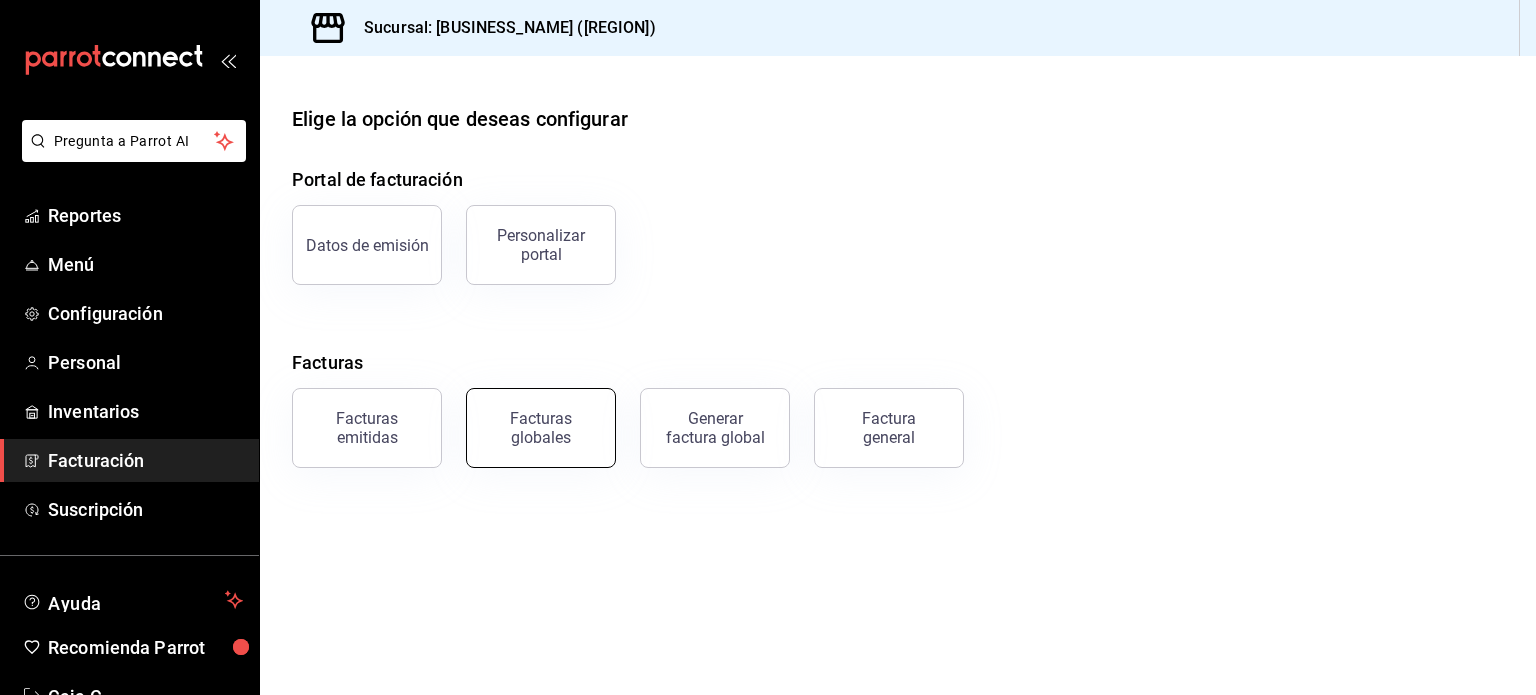 click on "Facturas globales" at bounding box center (541, 428) 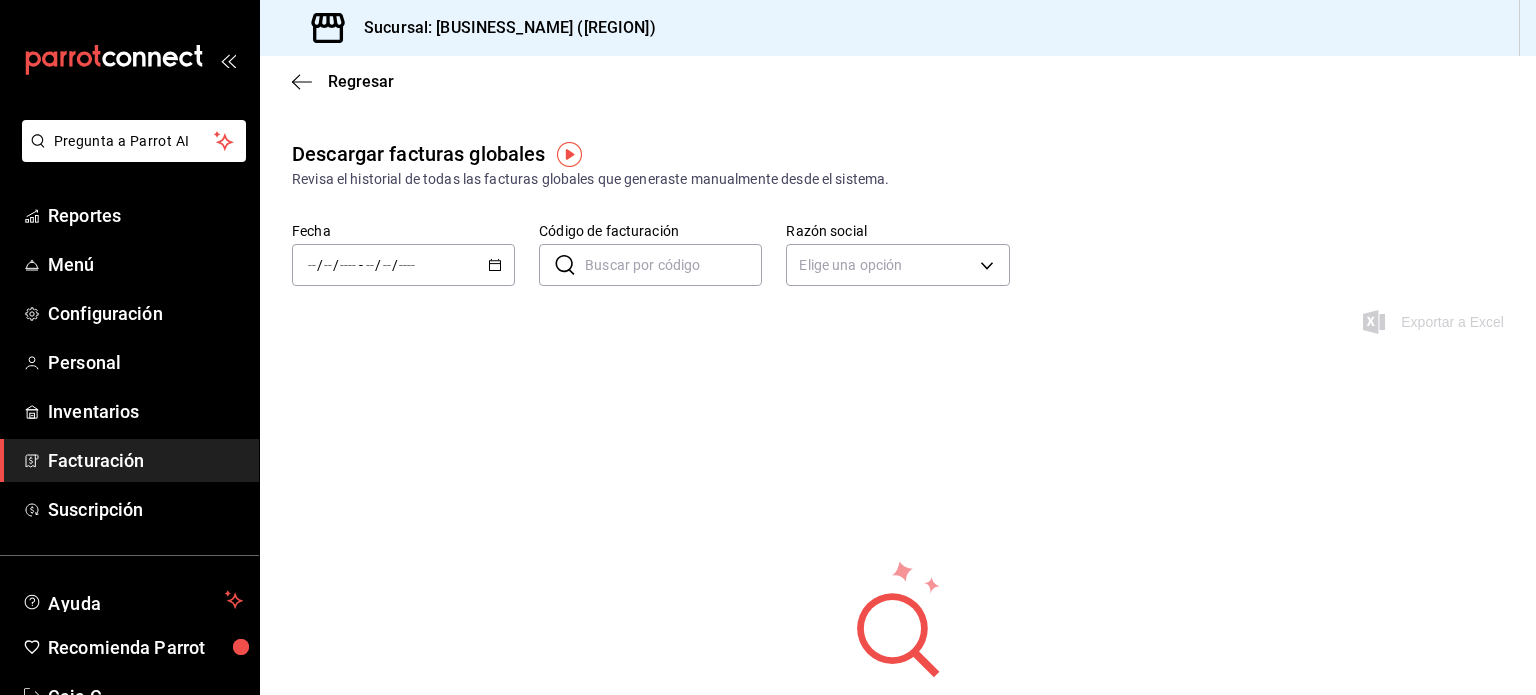 click on "/ / - / /" at bounding box center (403, 265) 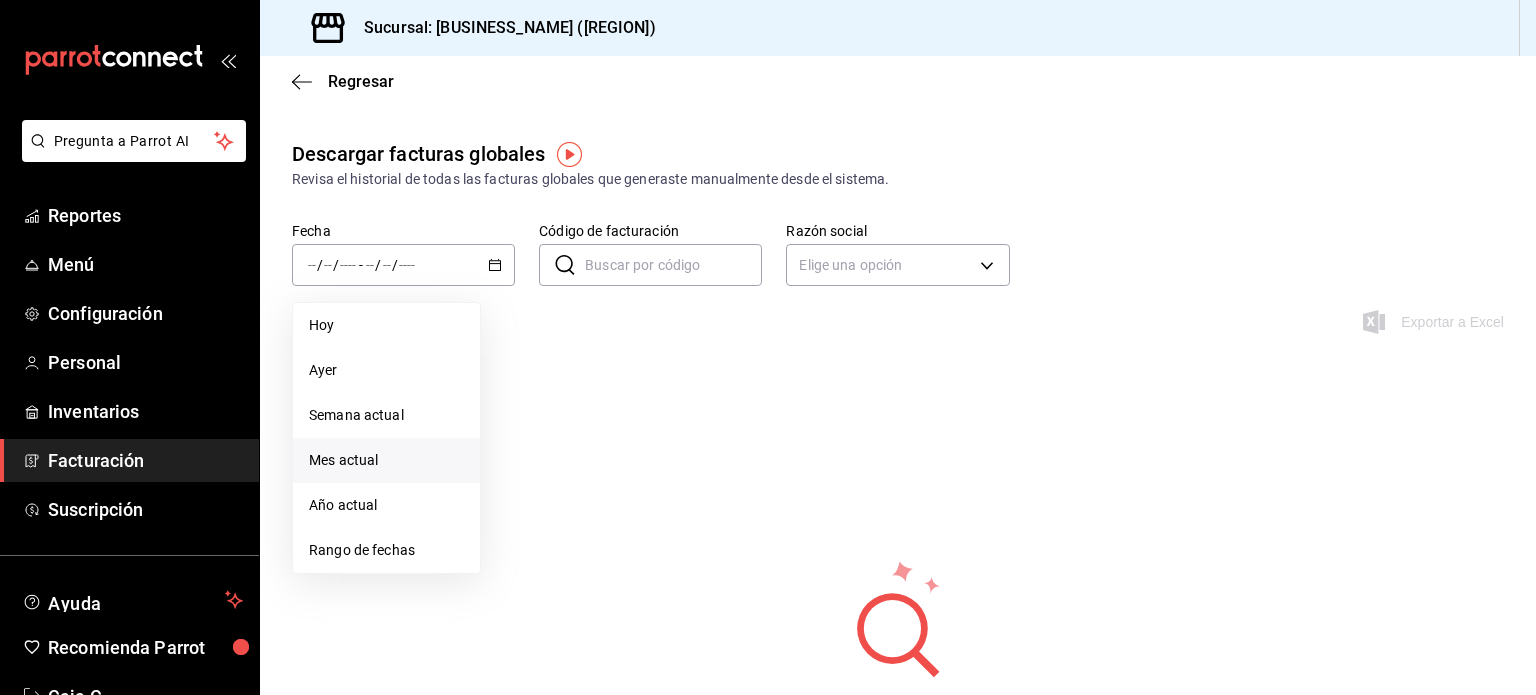 click on "Mes actual" at bounding box center [386, 460] 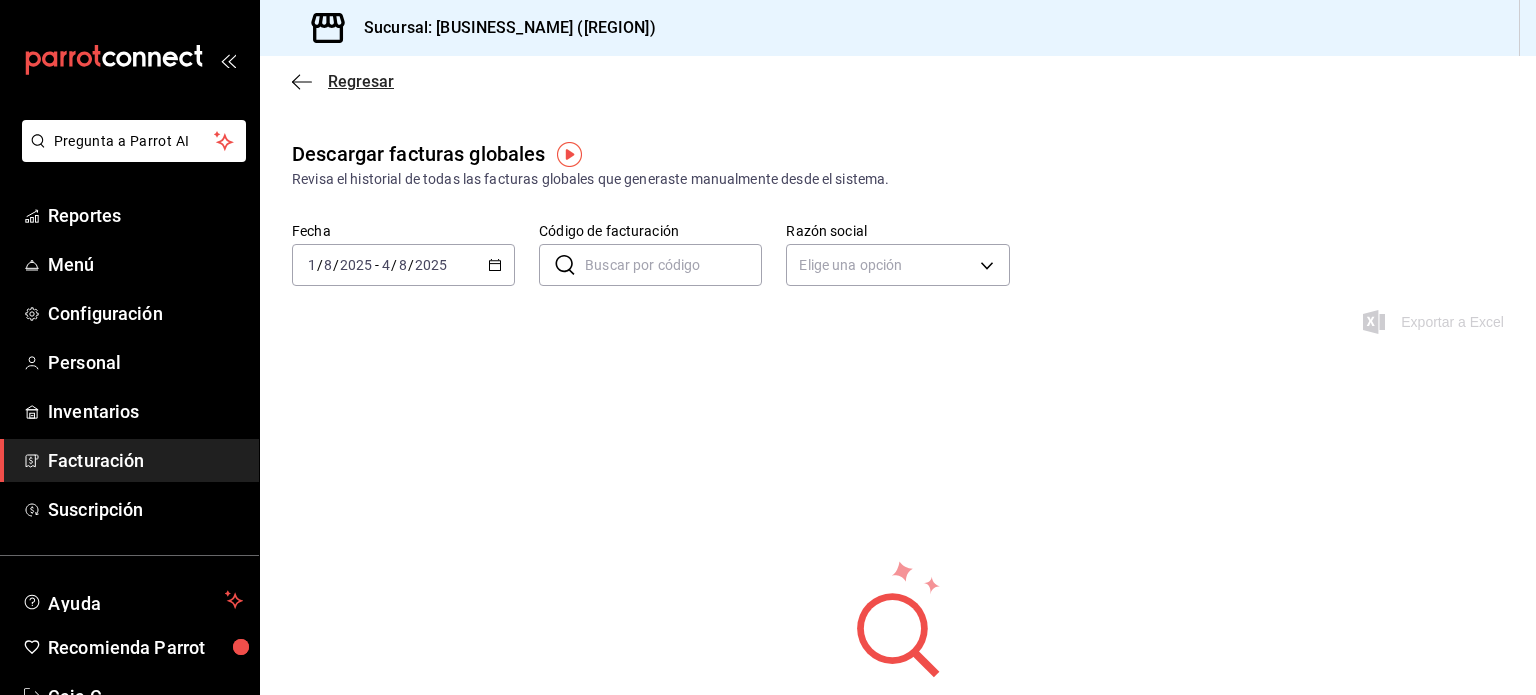 click 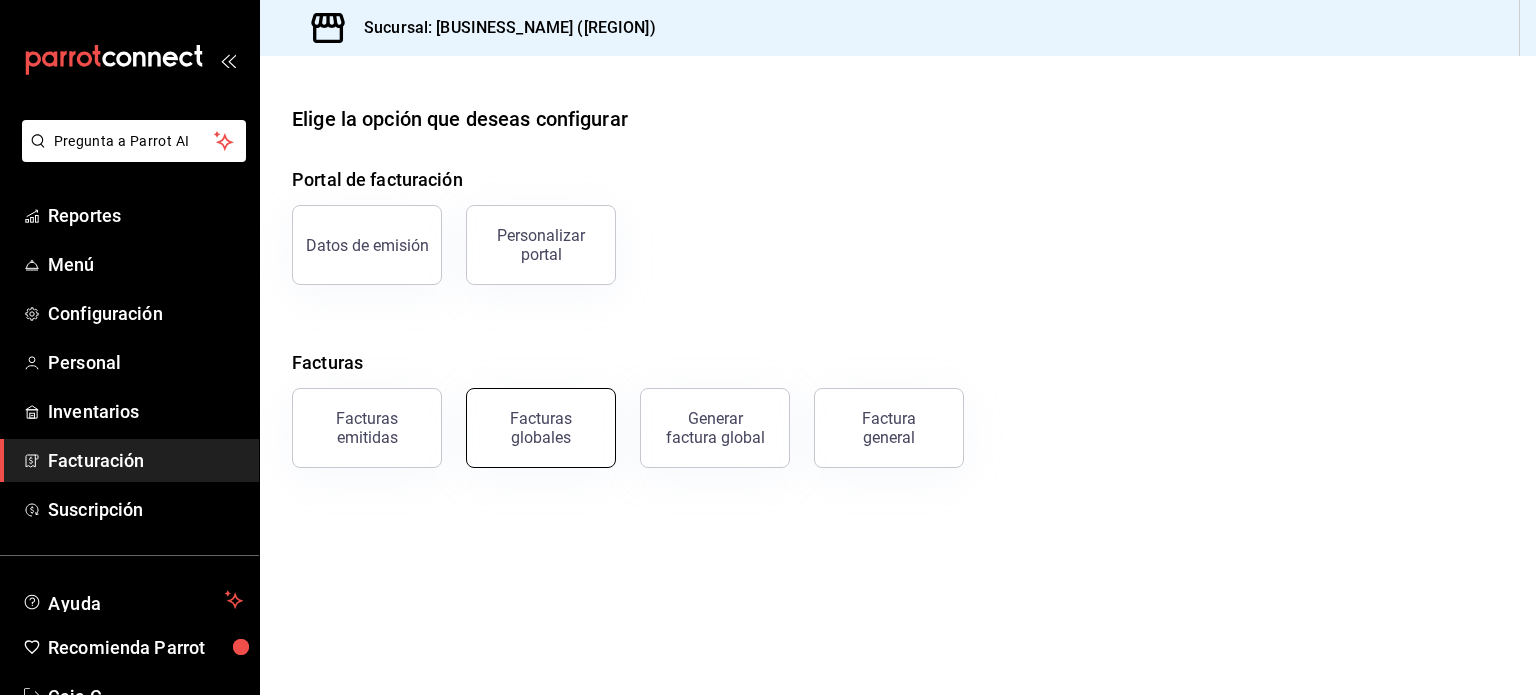 click on "Facturas globales" at bounding box center (541, 428) 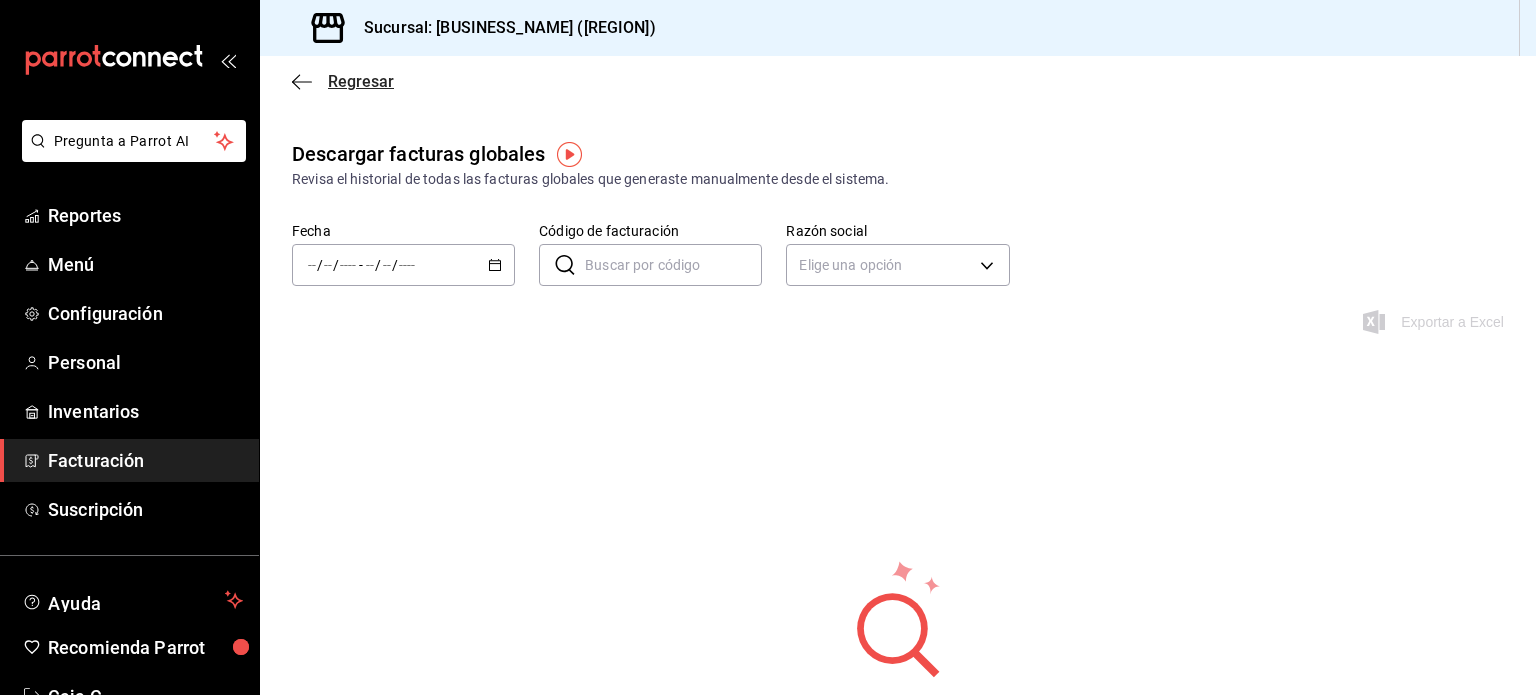 click on "Regresar" at bounding box center (898, 81) 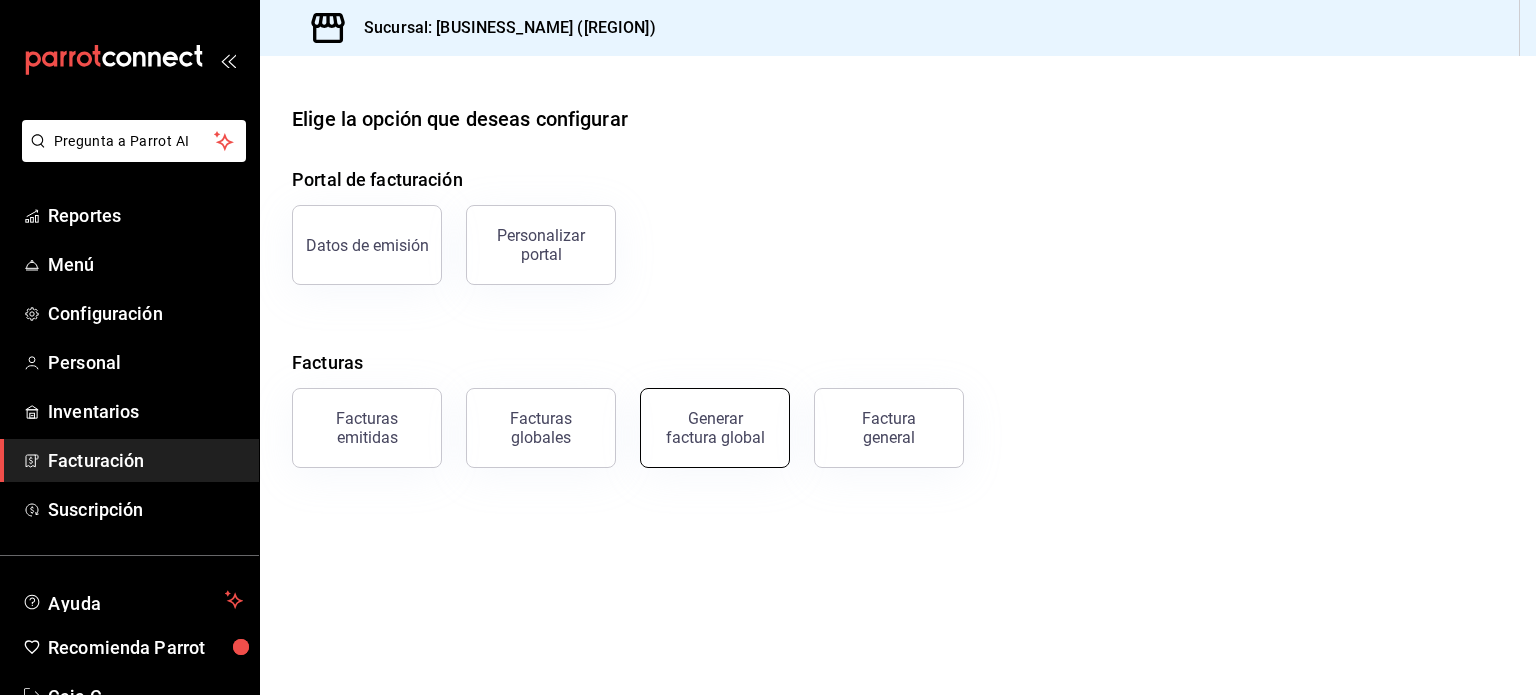 click on "Generar factura global" at bounding box center (715, 428) 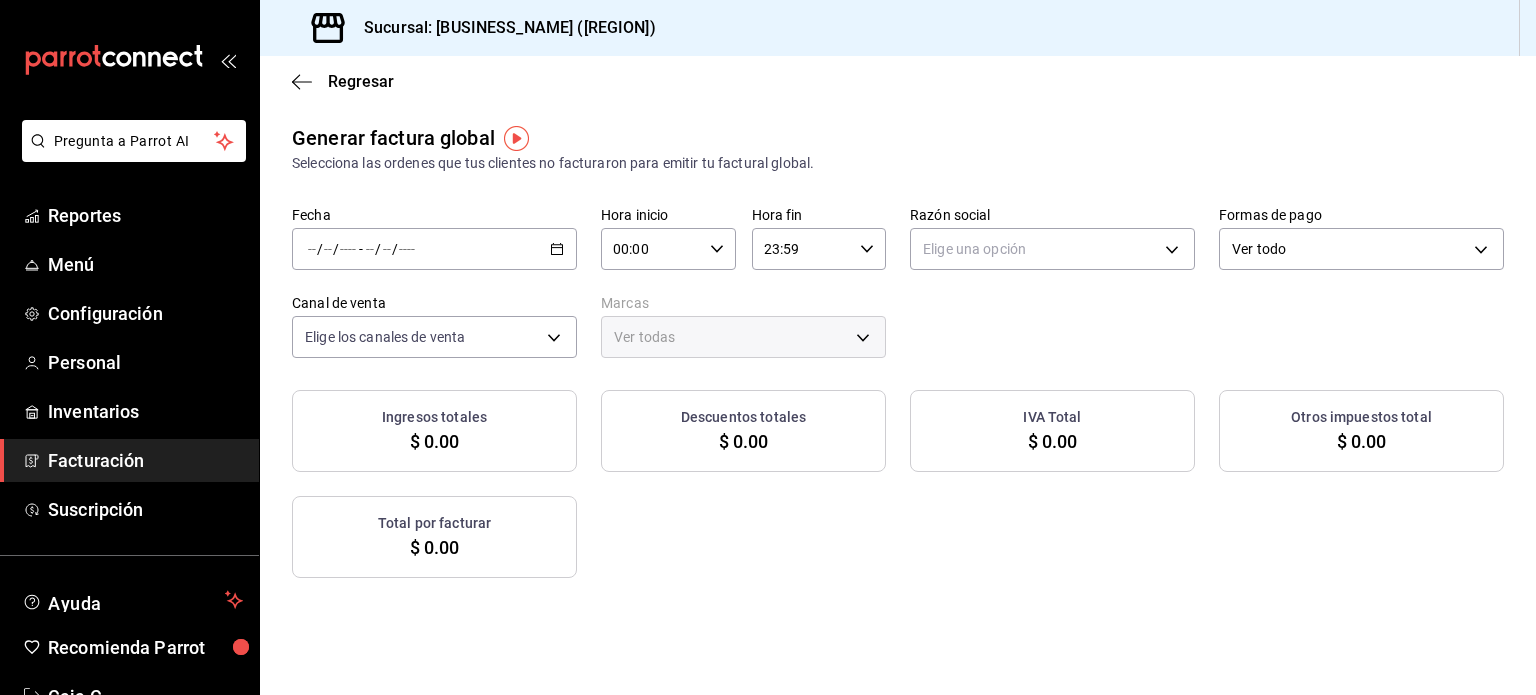 type on "PARROT,UBER_EATS,RAPPI,DIDI_FOOD,ONLINE" 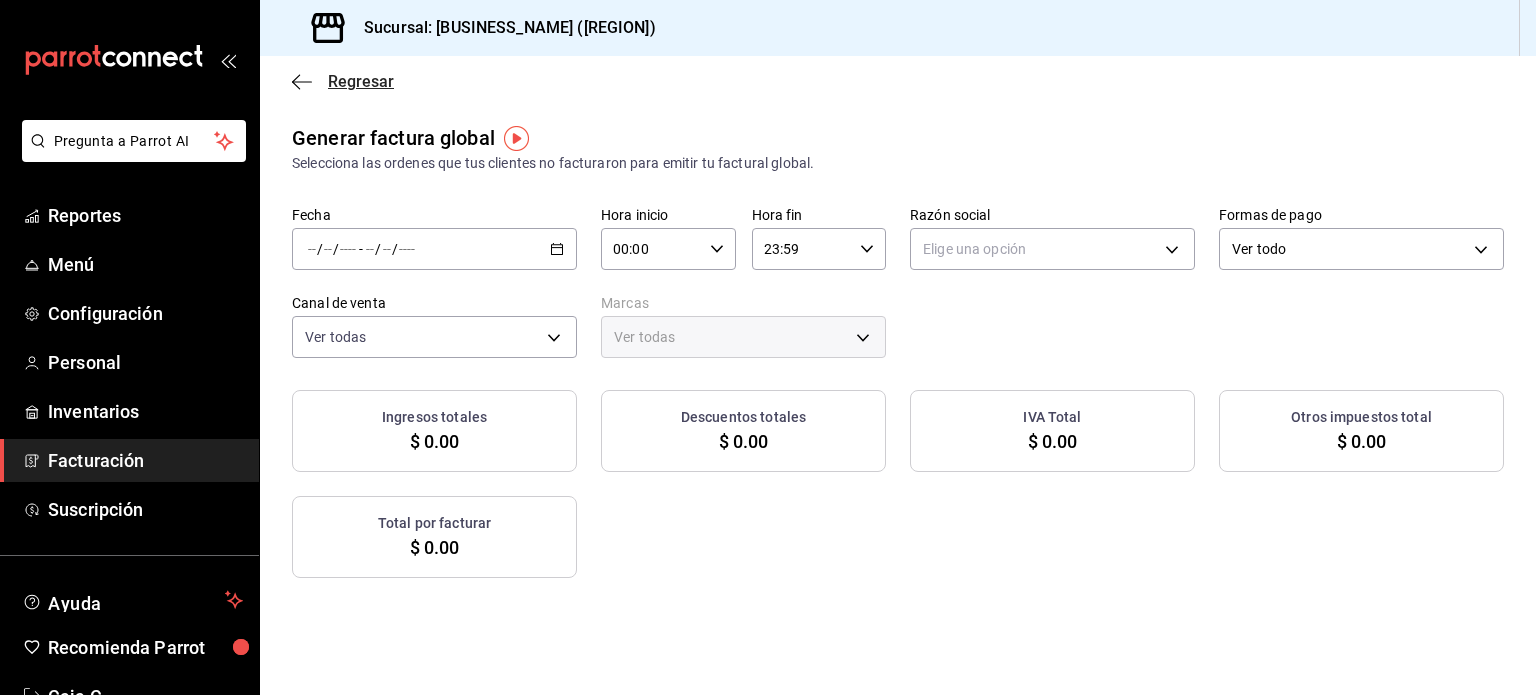 click 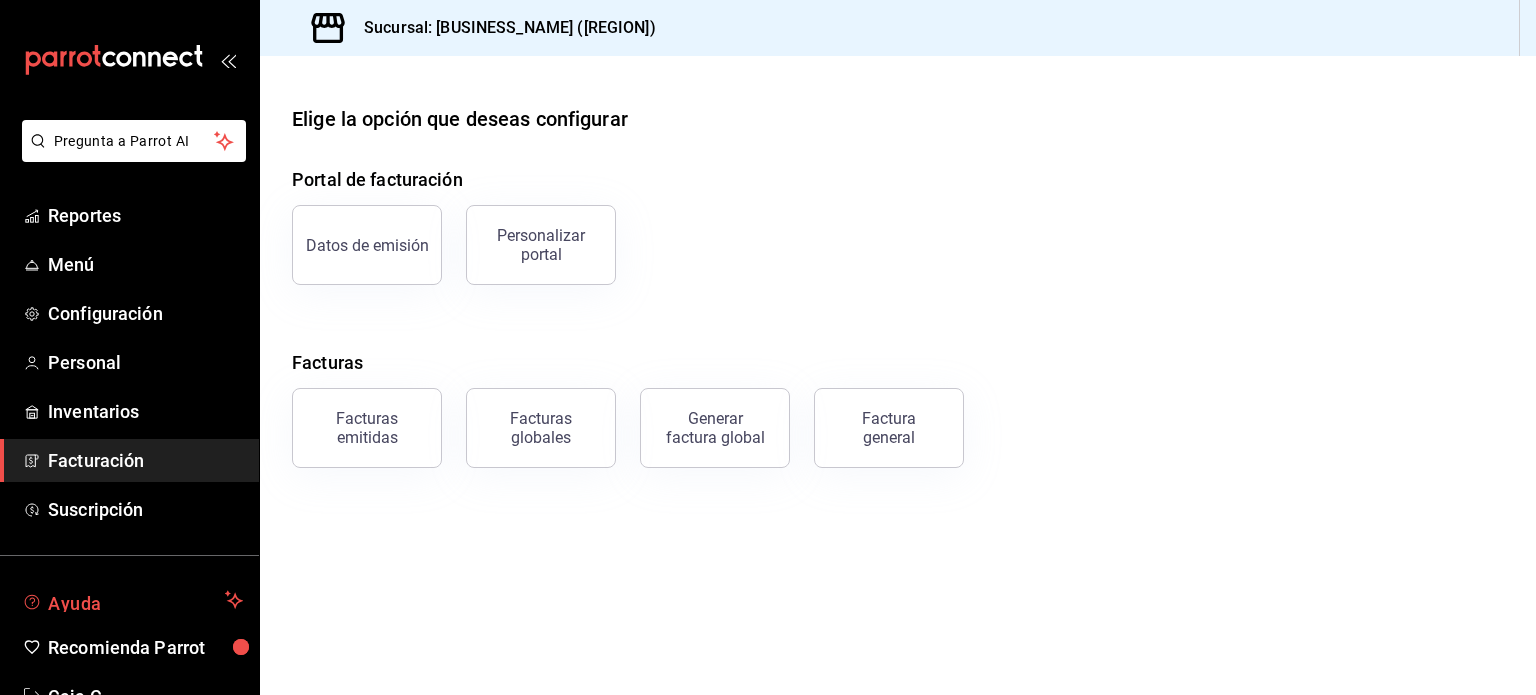 scroll, scrollTop: 59, scrollLeft: 0, axis: vertical 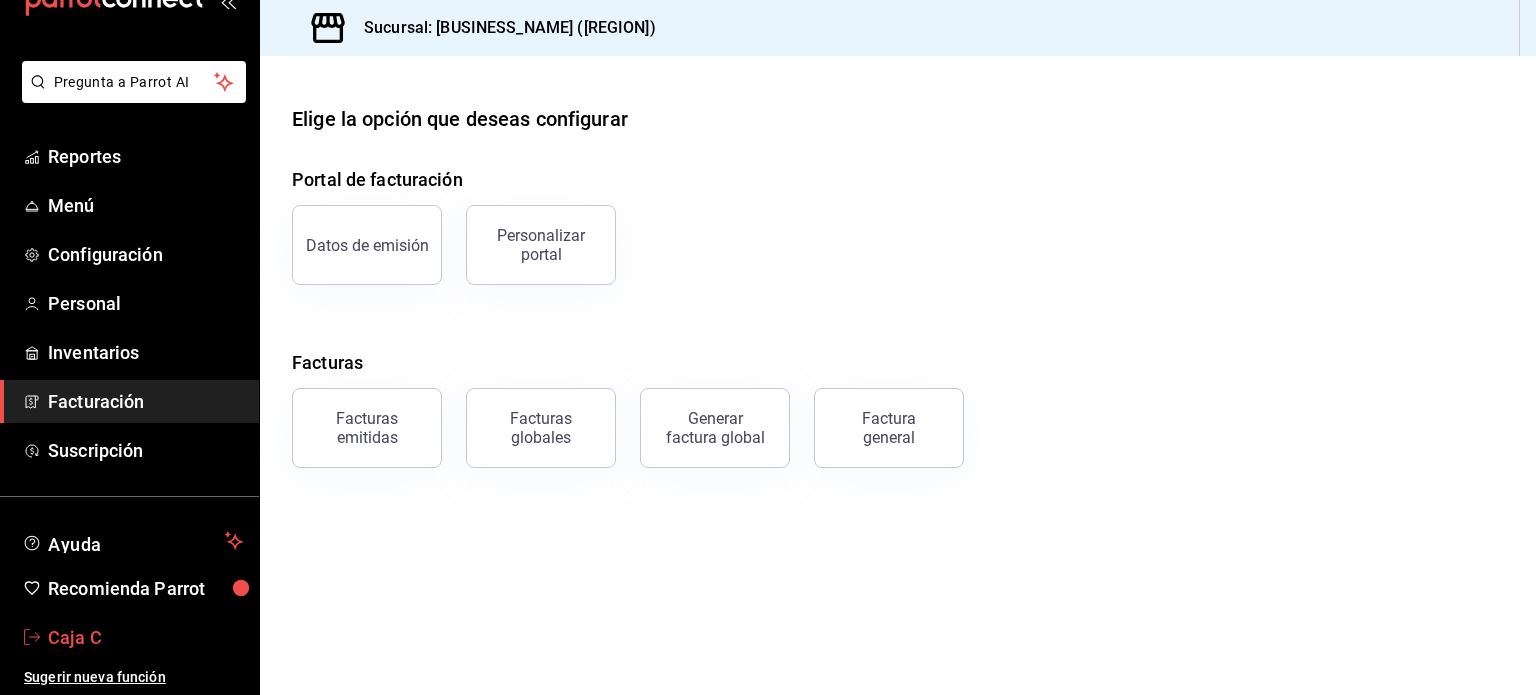 click on "Caja C" at bounding box center (145, 637) 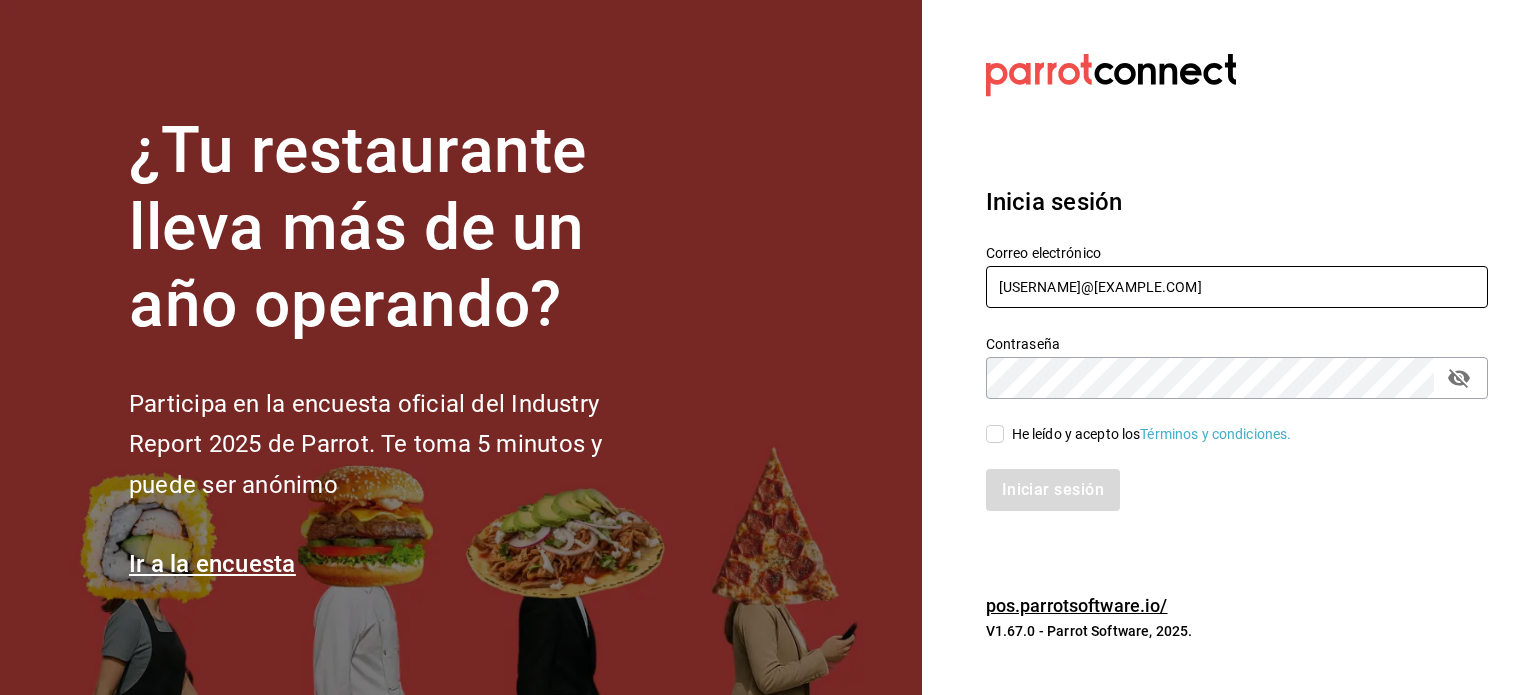 click on "rodrigo.hurtado@parrotsoftware.io" at bounding box center [1237, 287] 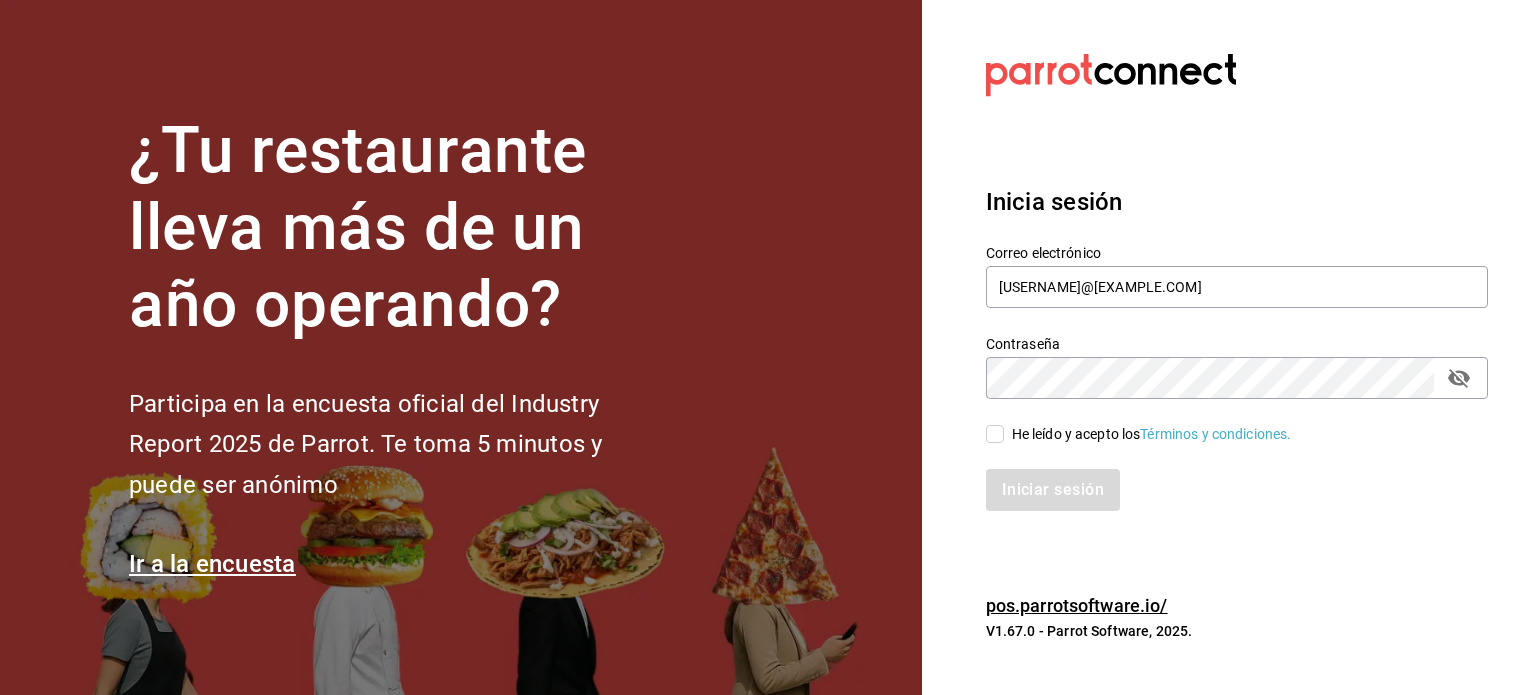 click on "He leído y acepto los  Términos y condiciones." at bounding box center (1152, 434) 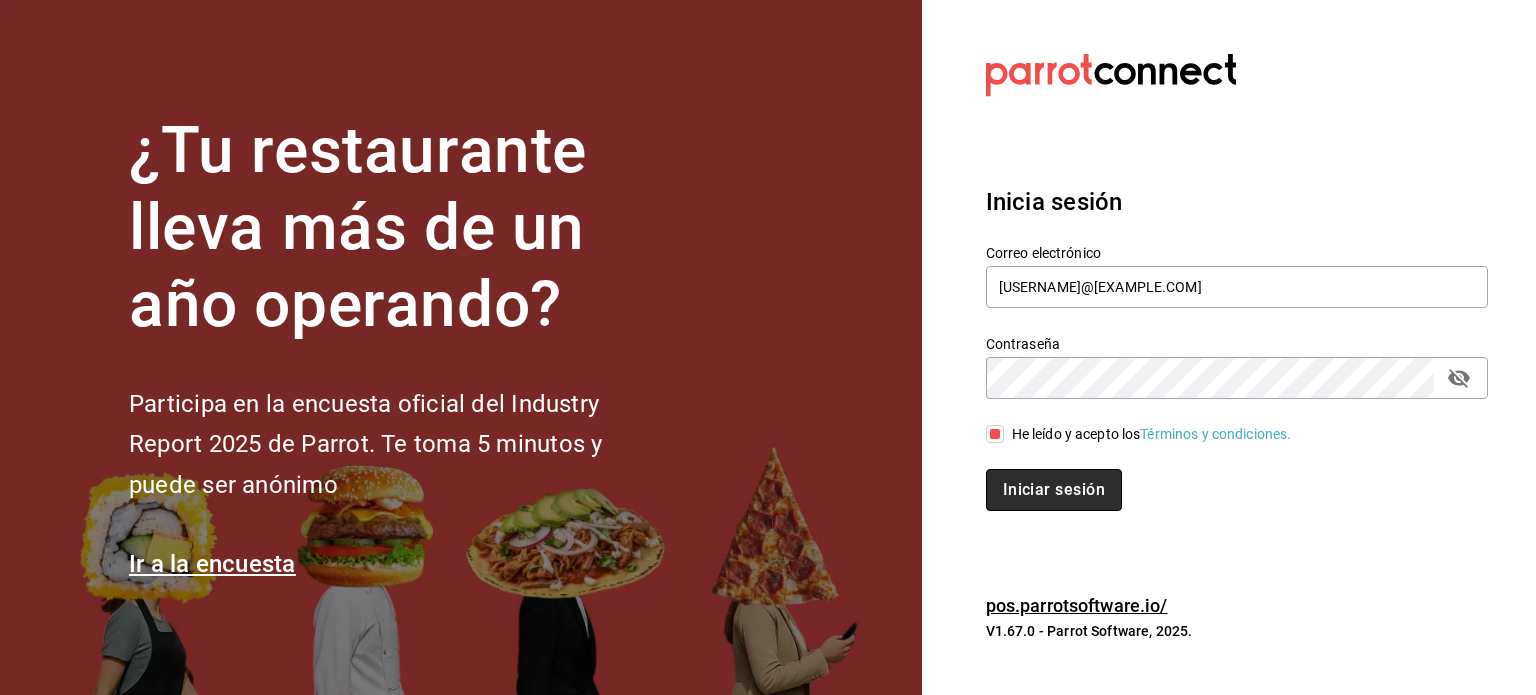 click on "Iniciar sesión" at bounding box center [1054, 490] 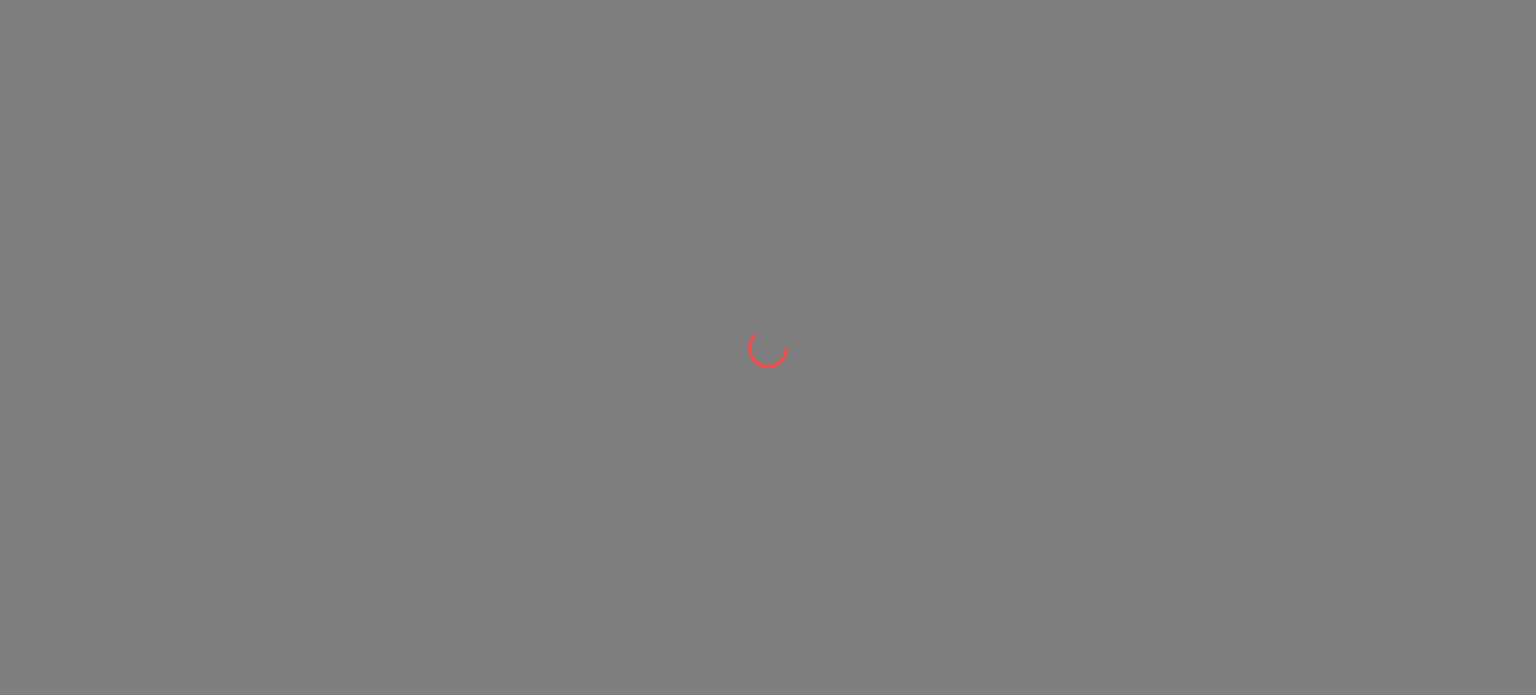 scroll, scrollTop: 0, scrollLeft: 0, axis: both 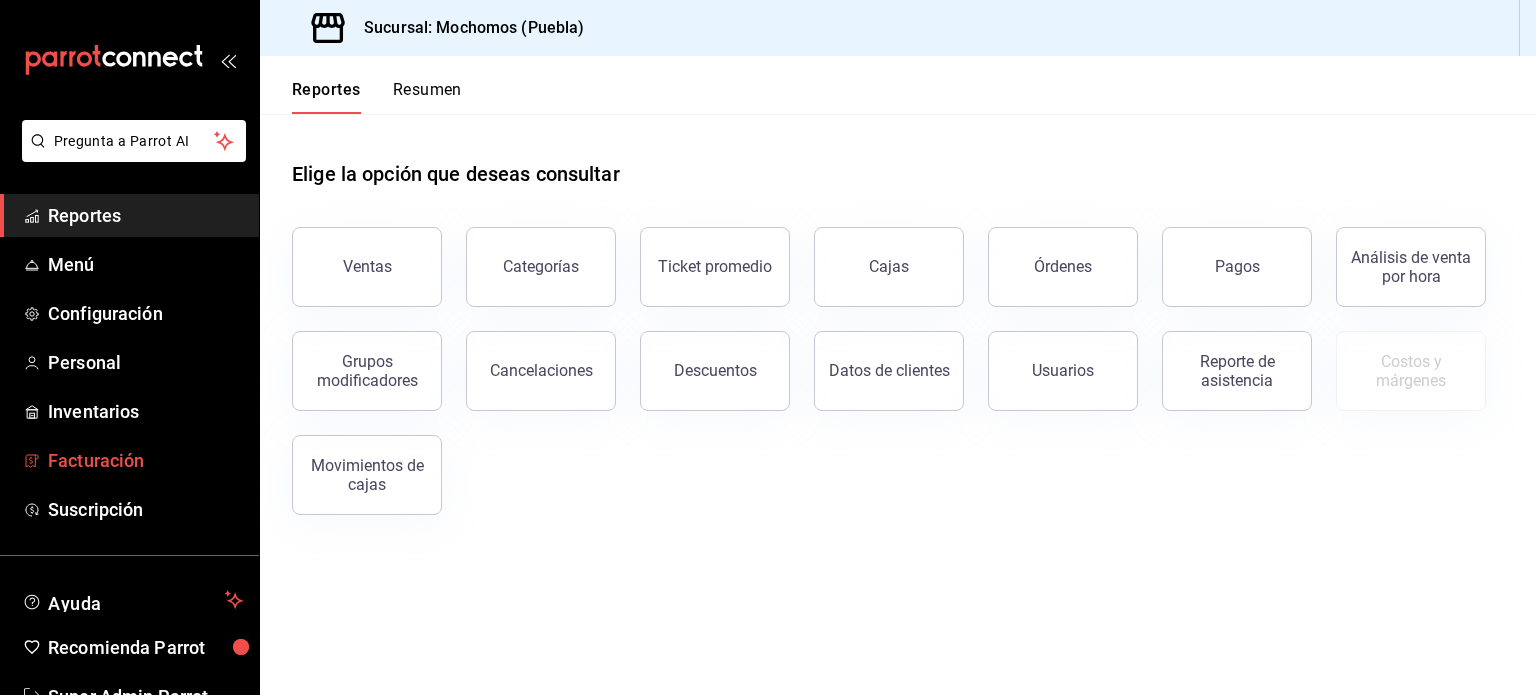 click on "Facturación" at bounding box center [145, 460] 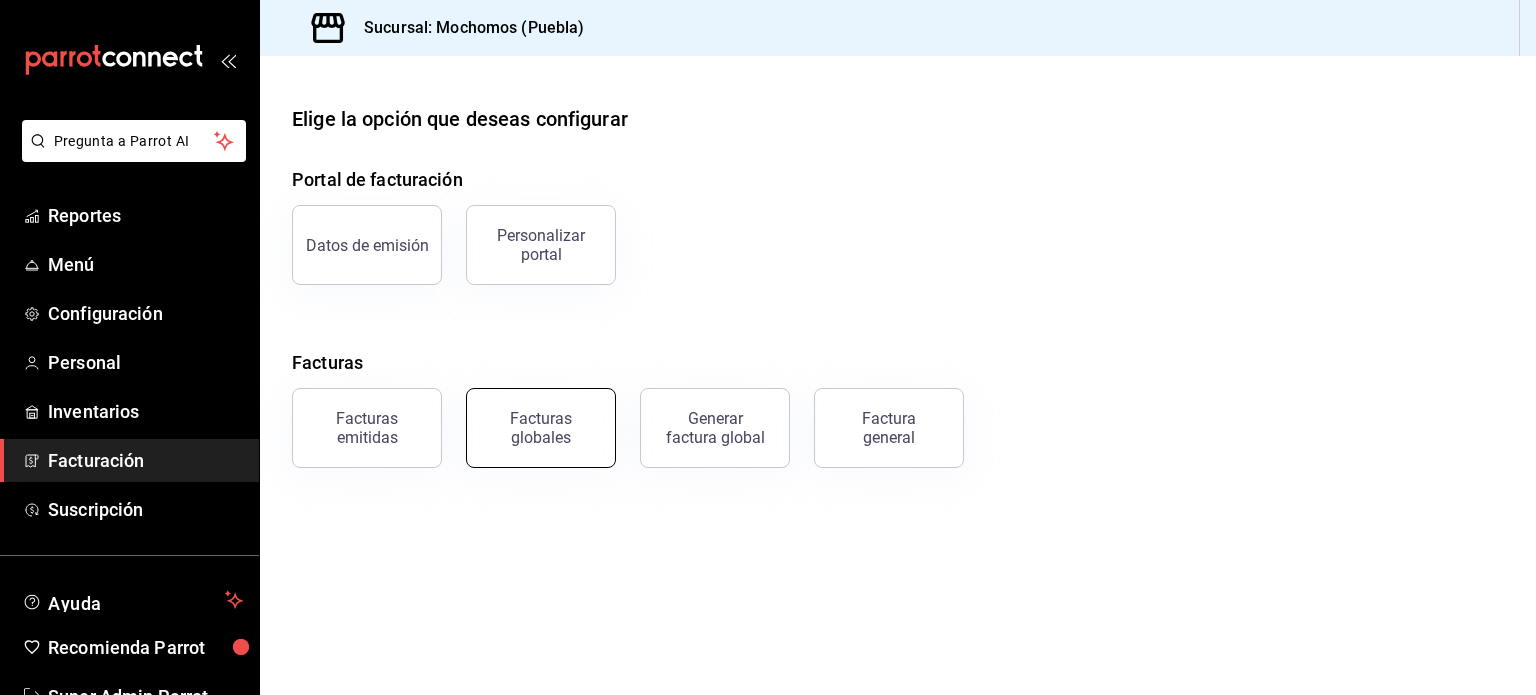 click on "Facturas globales" at bounding box center (541, 428) 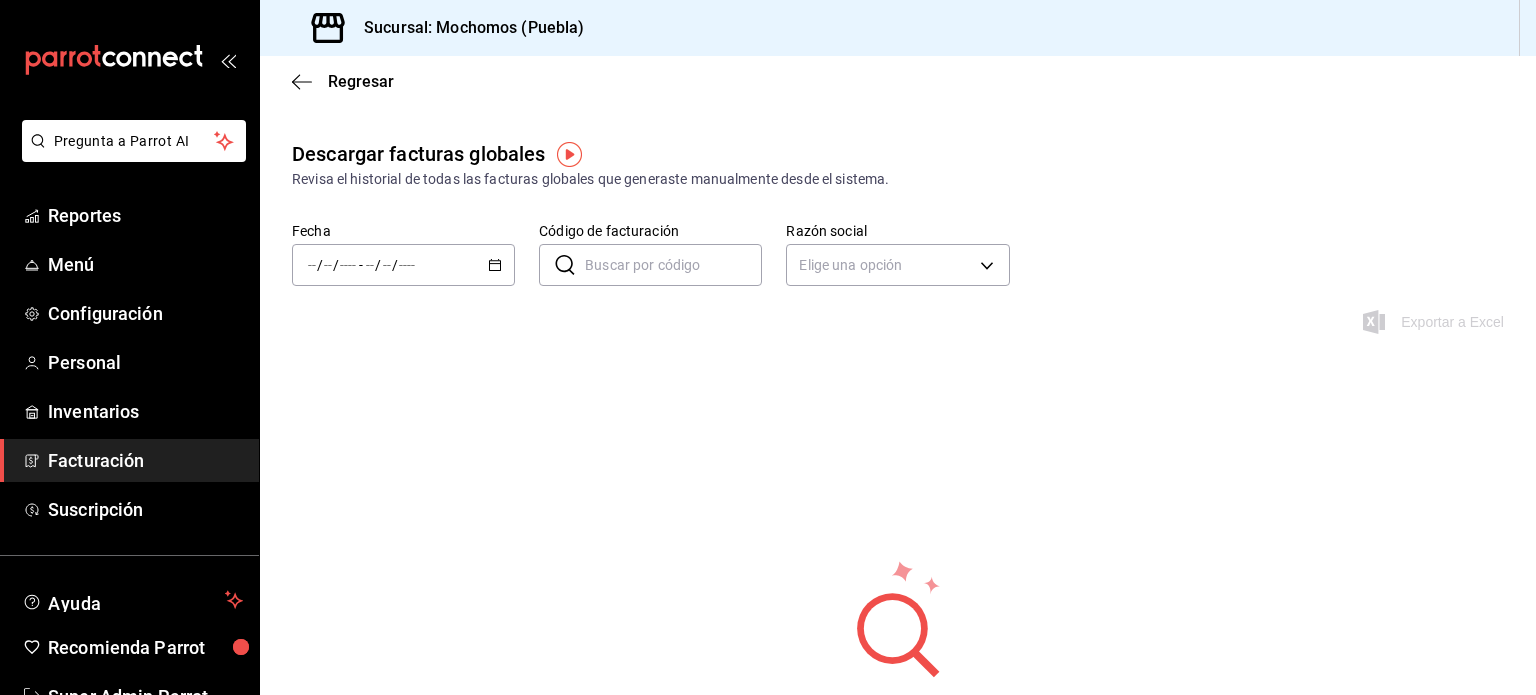 click on "/ / - / /" at bounding box center [403, 265] 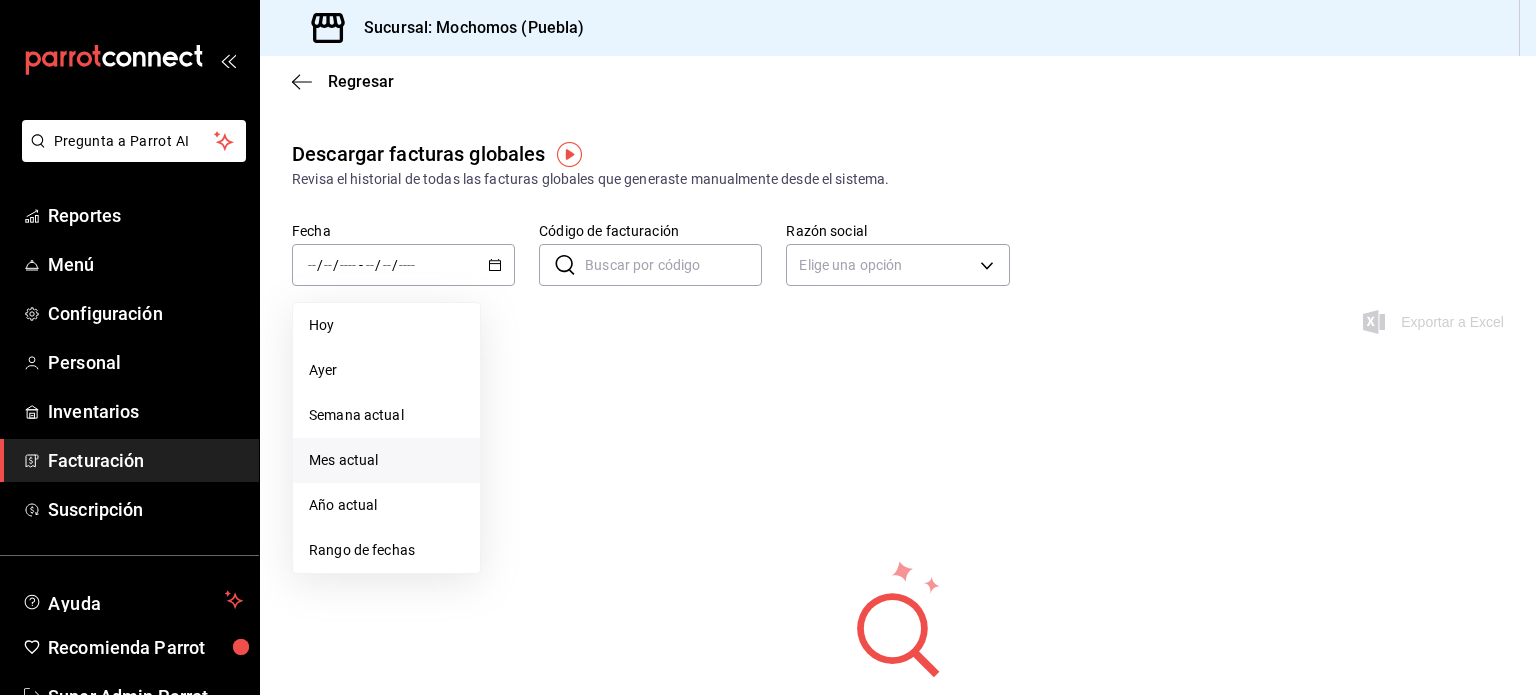 click on "Mes actual" at bounding box center (386, 460) 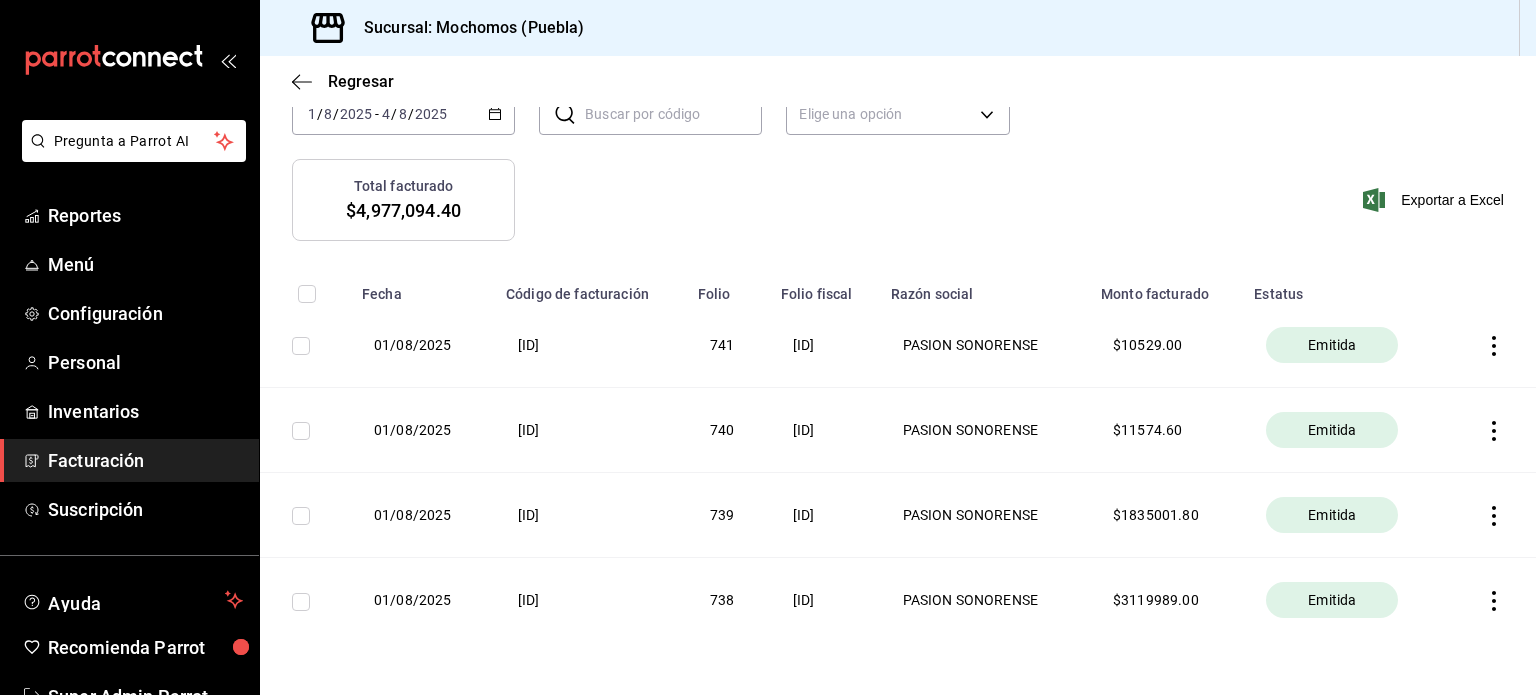 scroll, scrollTop: 240, scrollLeft: 0, axis: vertical 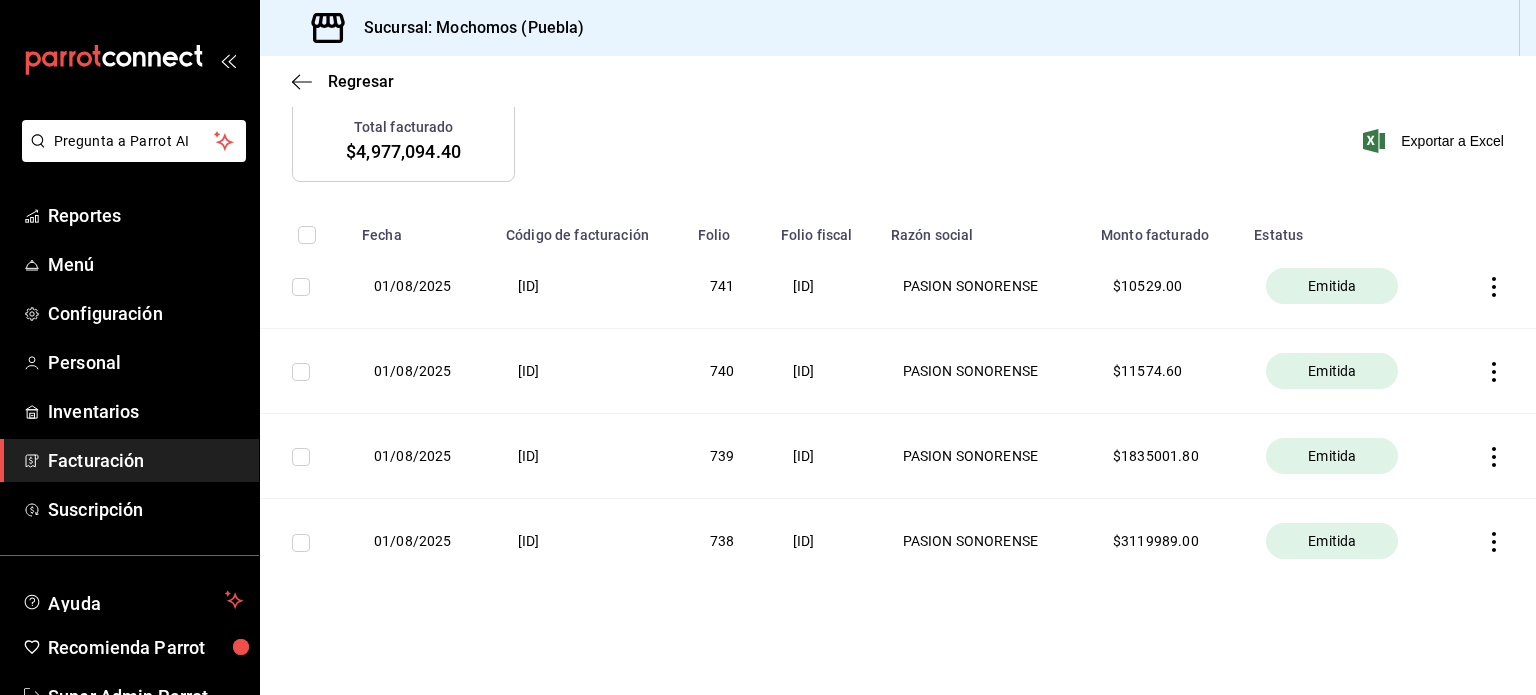 click 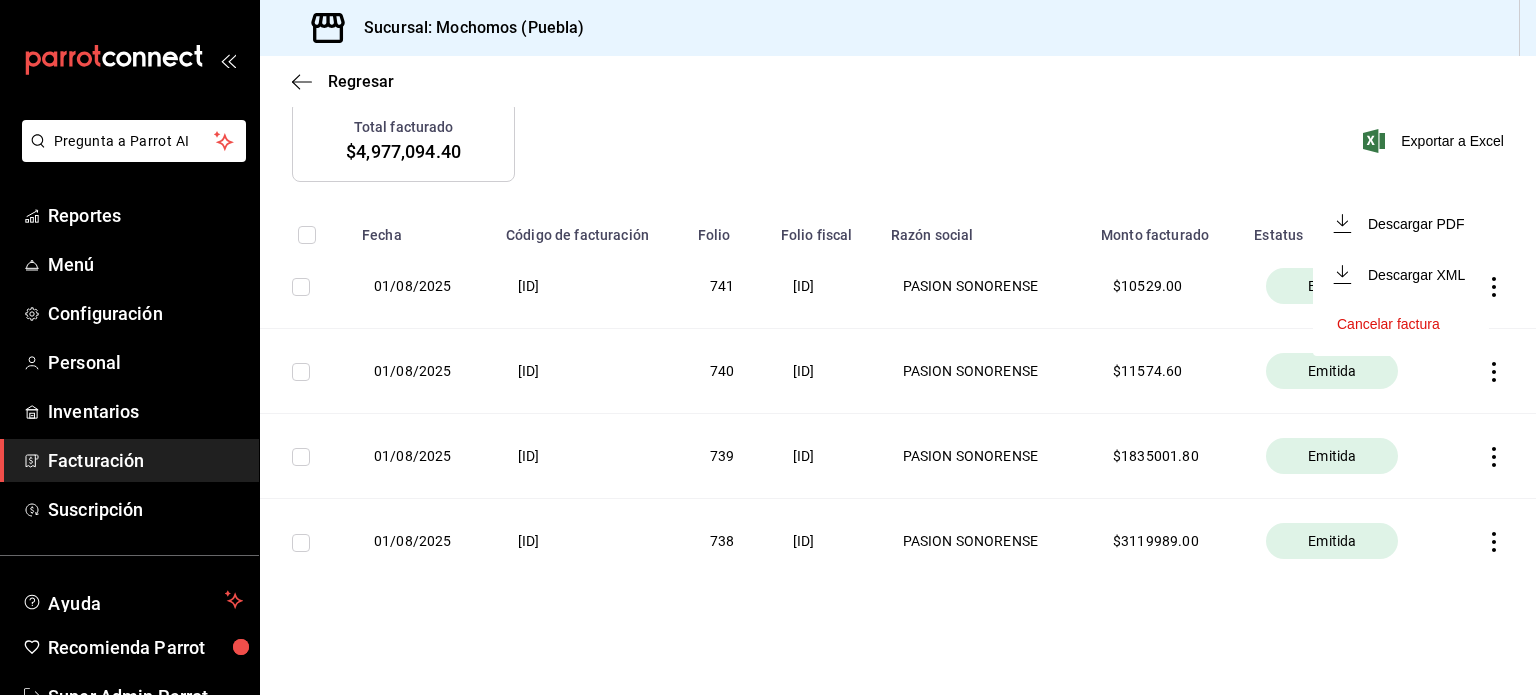 click on "Descargar PDF" at bounding box center (1401, 223) 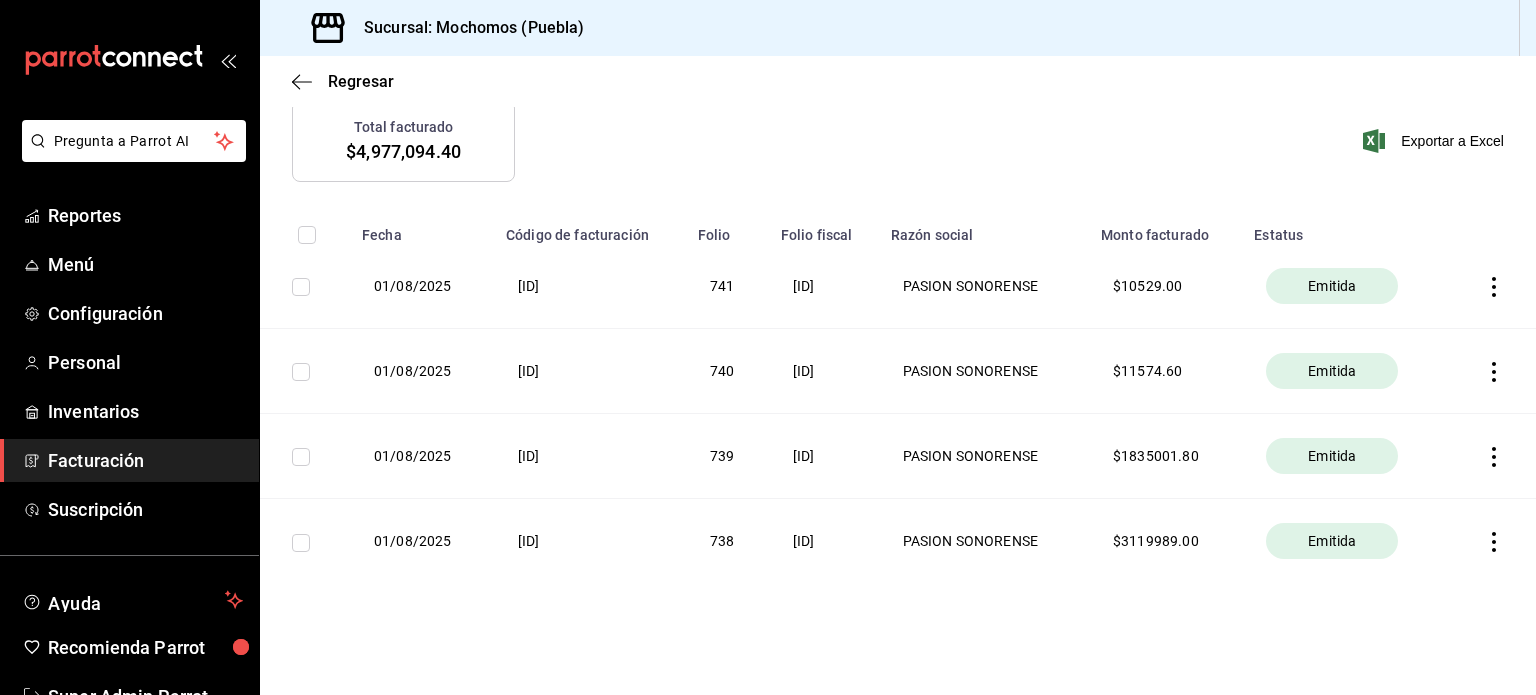 click 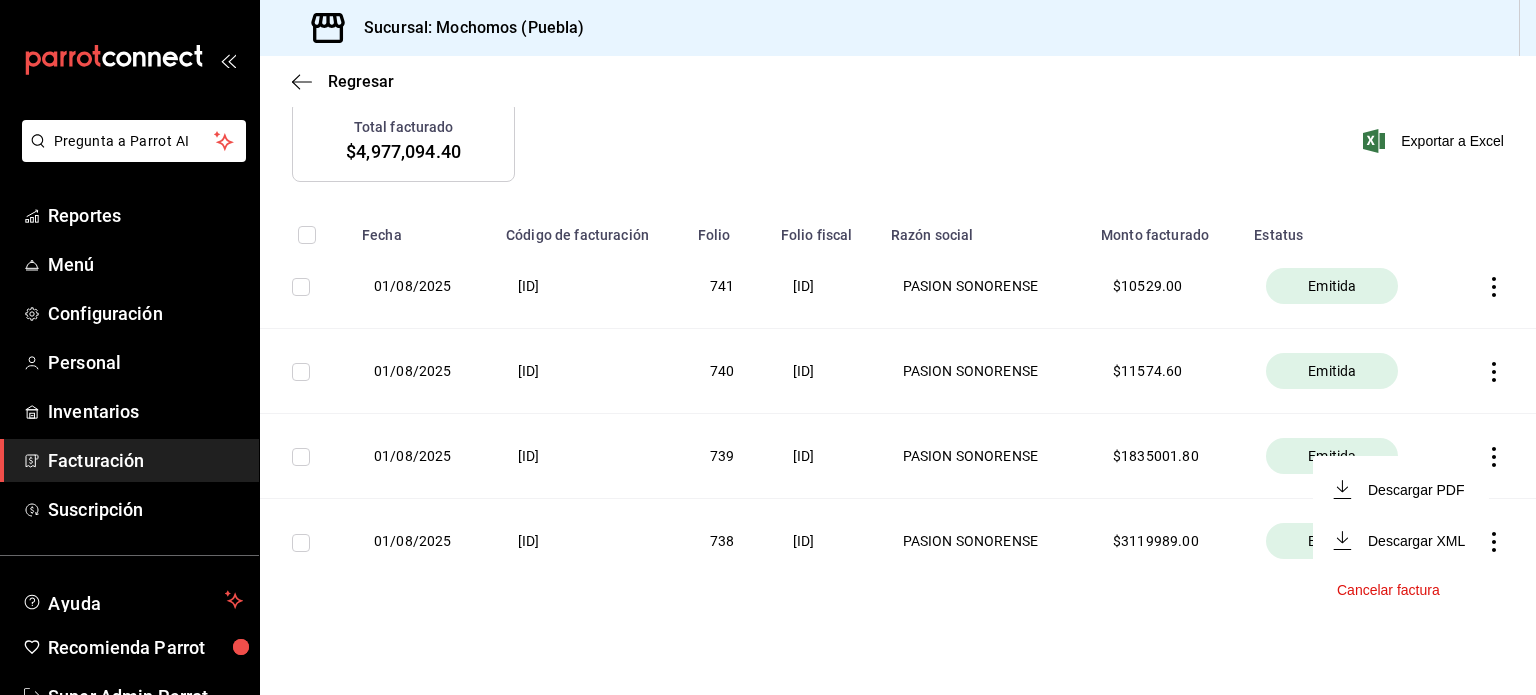 click on "Descargar PDF" at bounding box center (1401, 489) 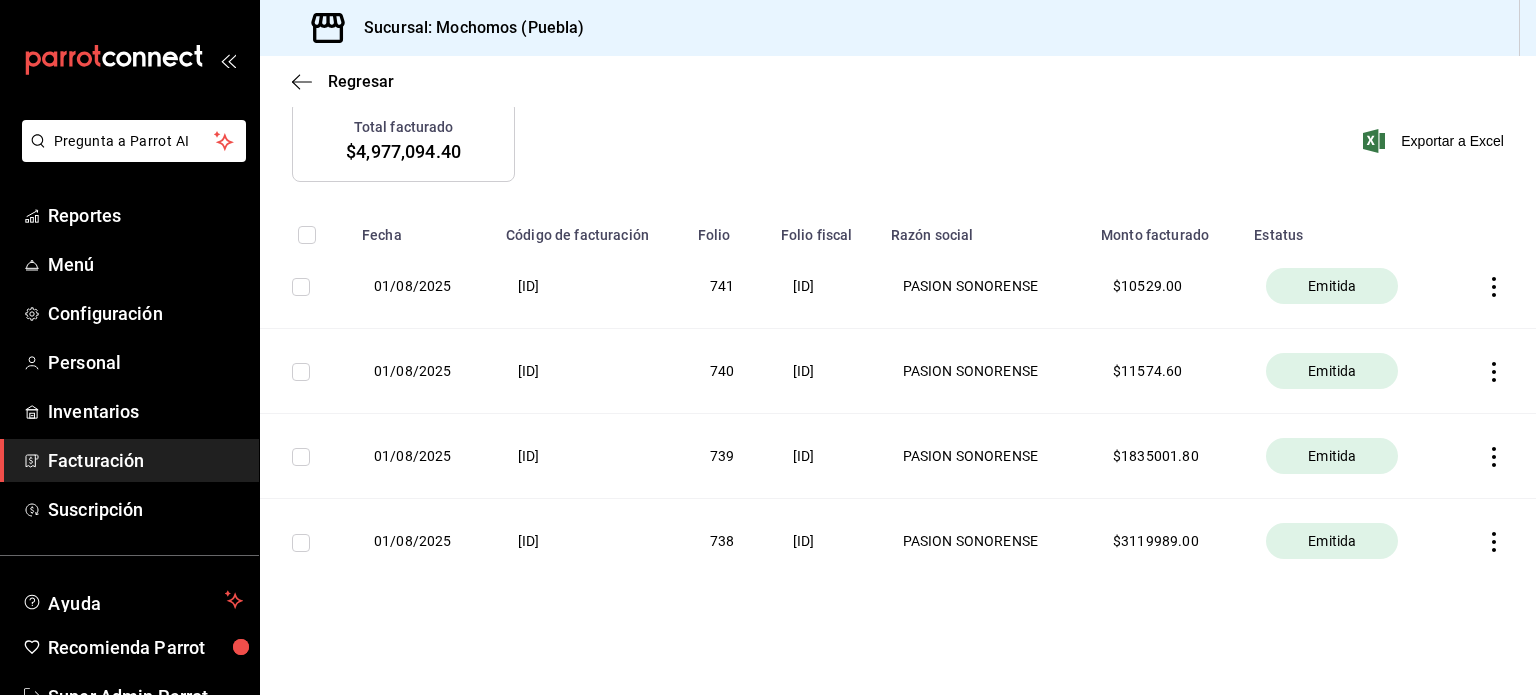 click on "Regresar" at bounding box center (898, 81) 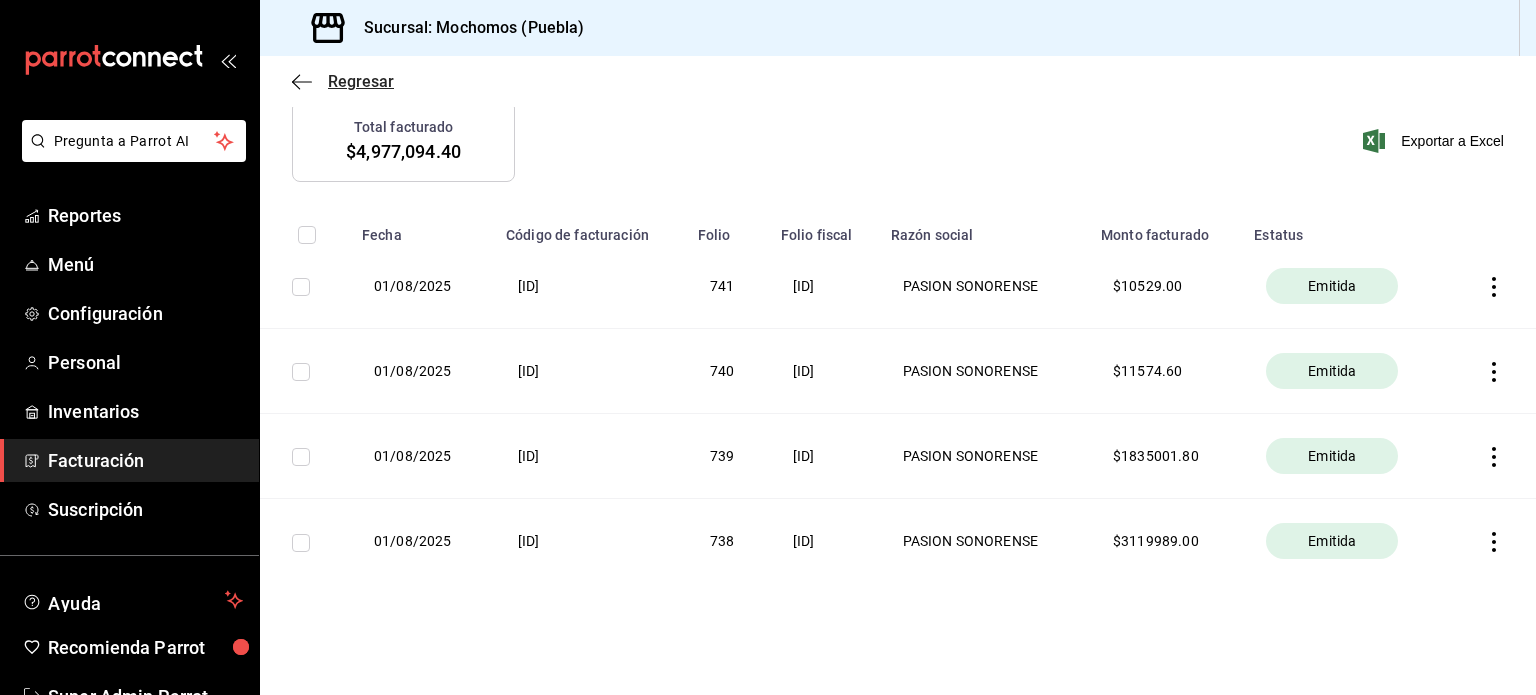 click 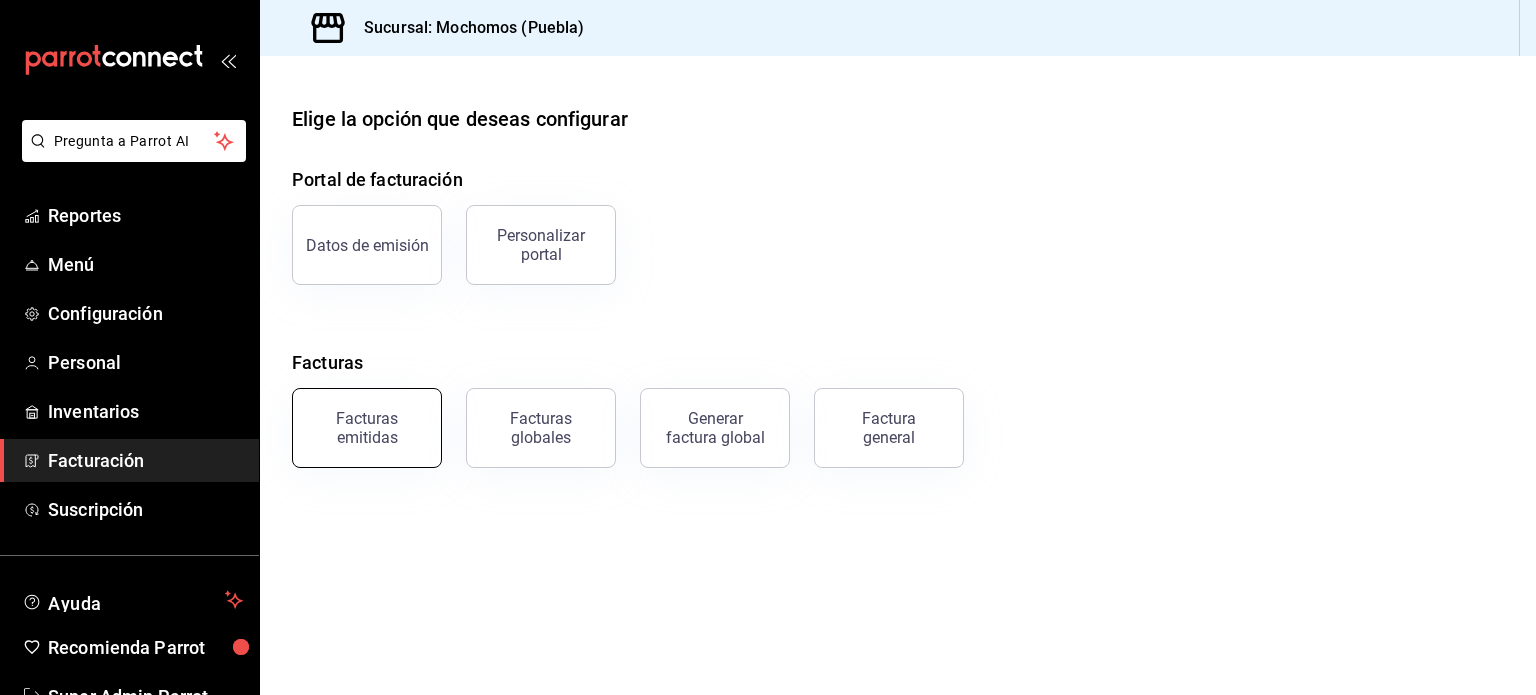 click on "Facturas emitidas" at bounding box center [367, 428] 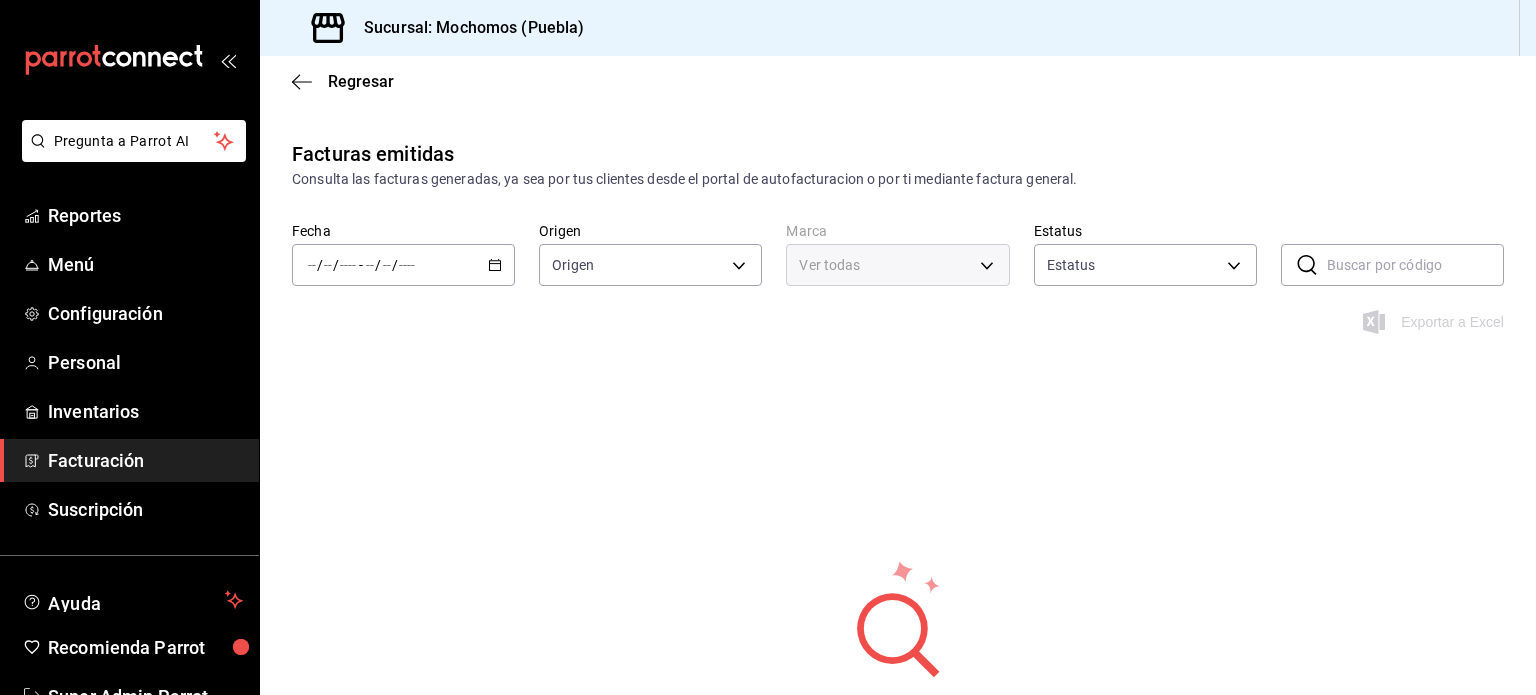 type on "ORDER_INVOICE,GENERAL_INVOICE" 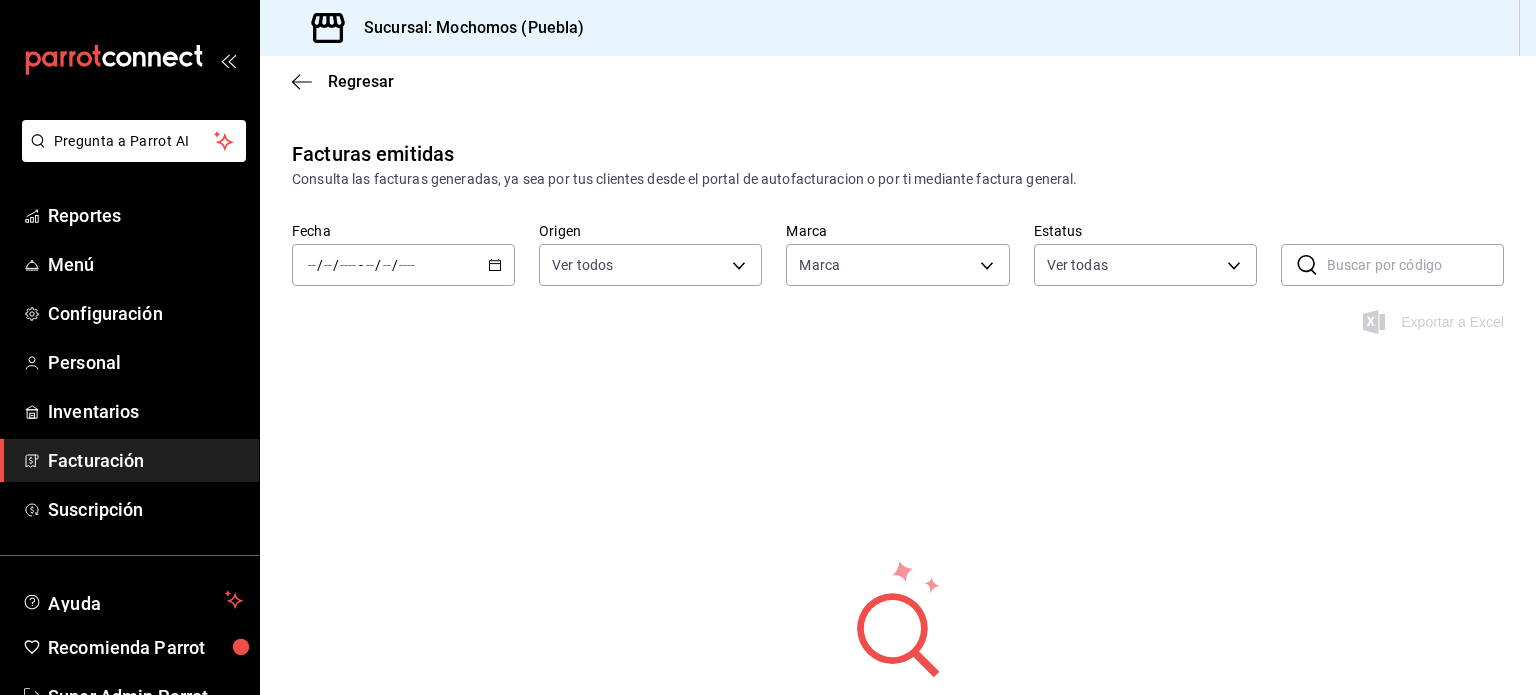 type on "65eb7388-82e4-42fa-8caf-680550c77e6f" 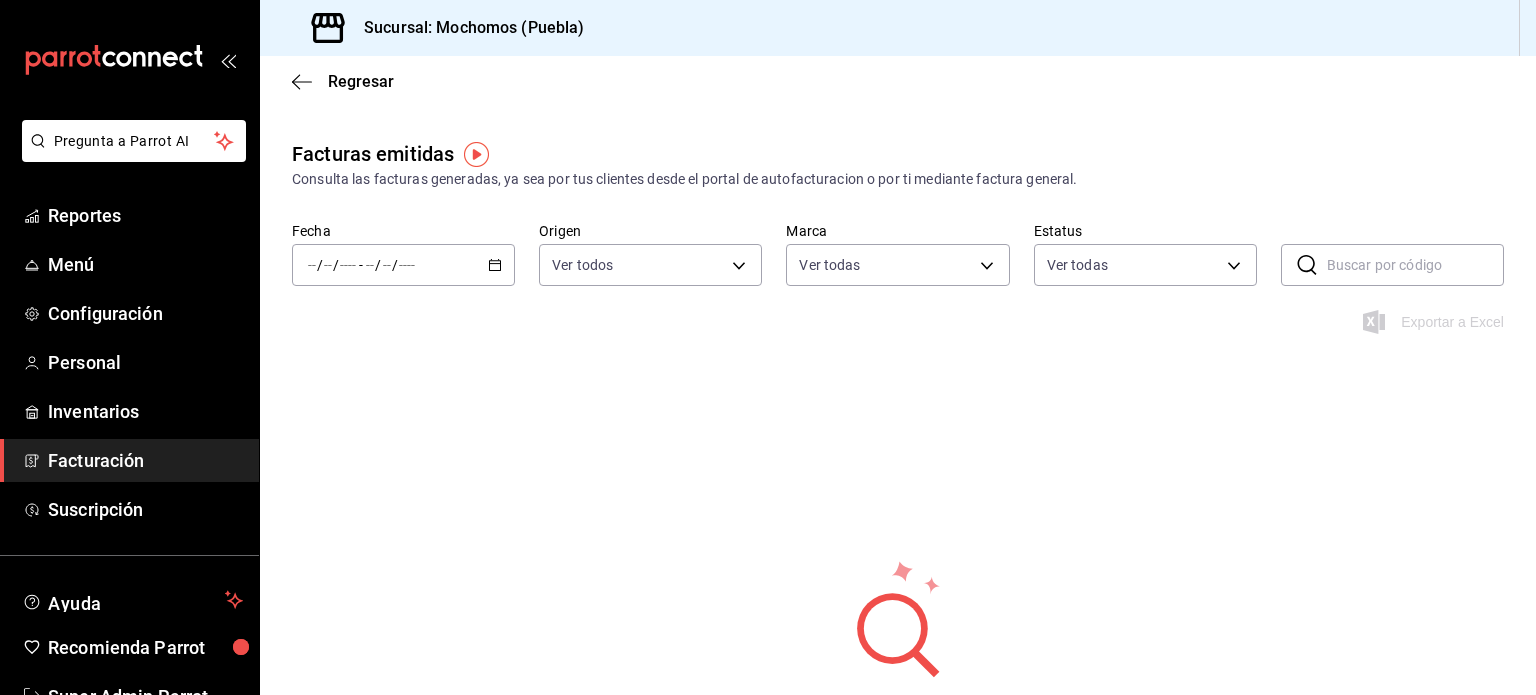 click on "/ / - / /" at bounding box center [403, 265] 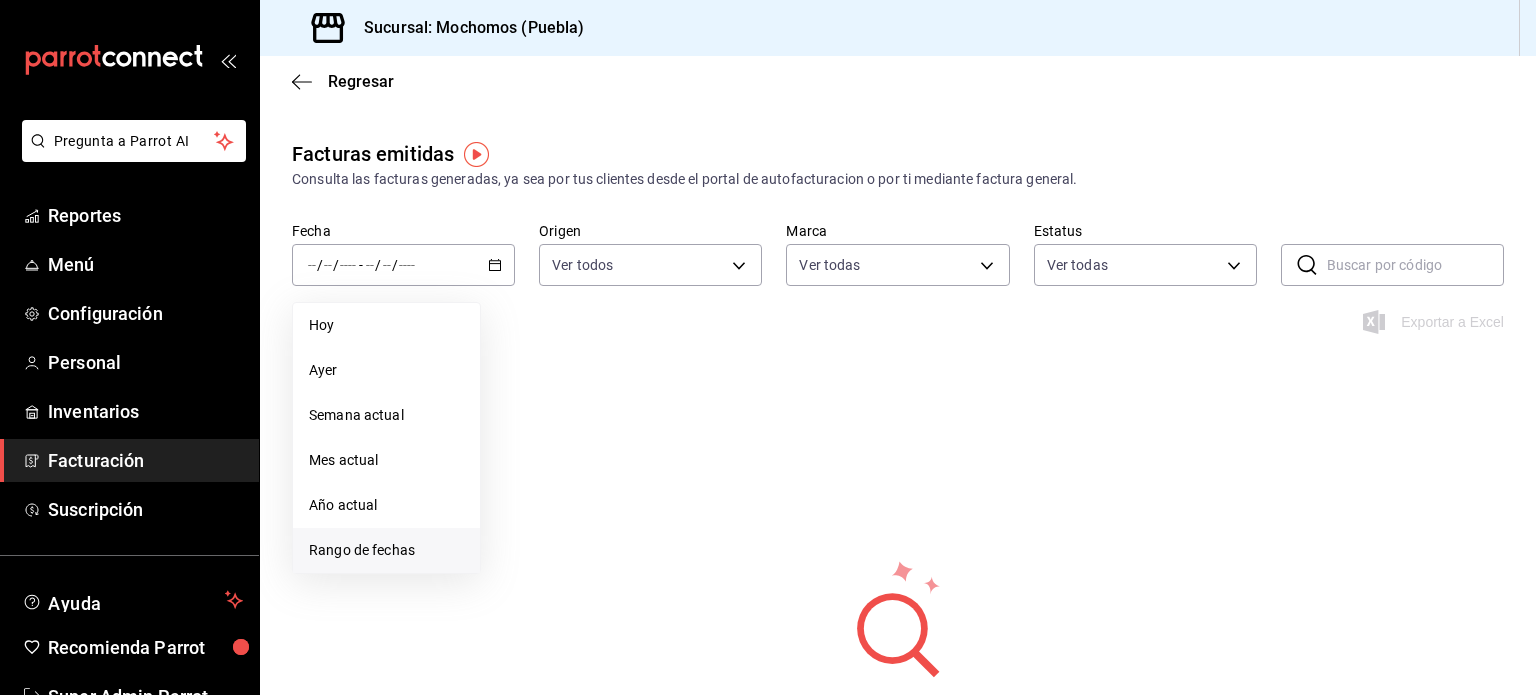 click on "Rango de fechas" at bounding box center [386, 550] 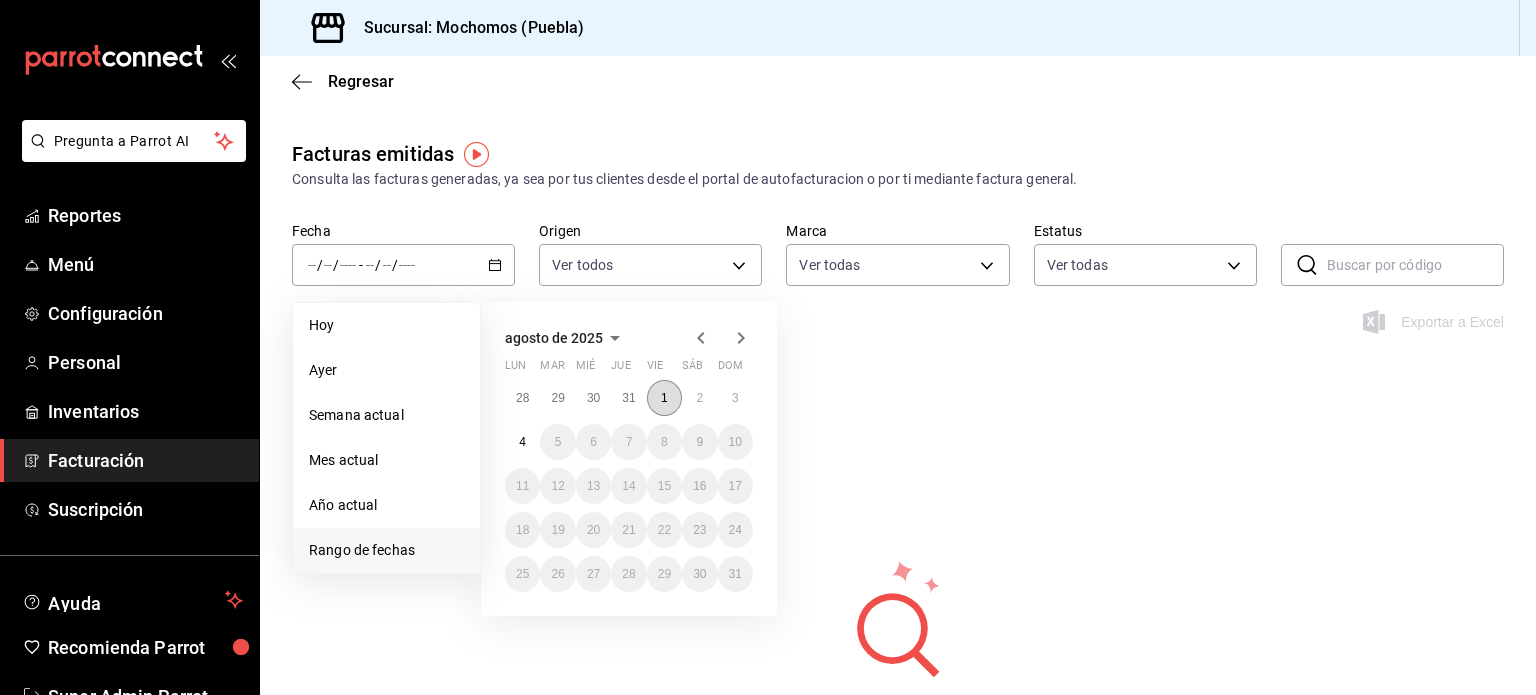 click on "1" at bounding box center (664, 398) 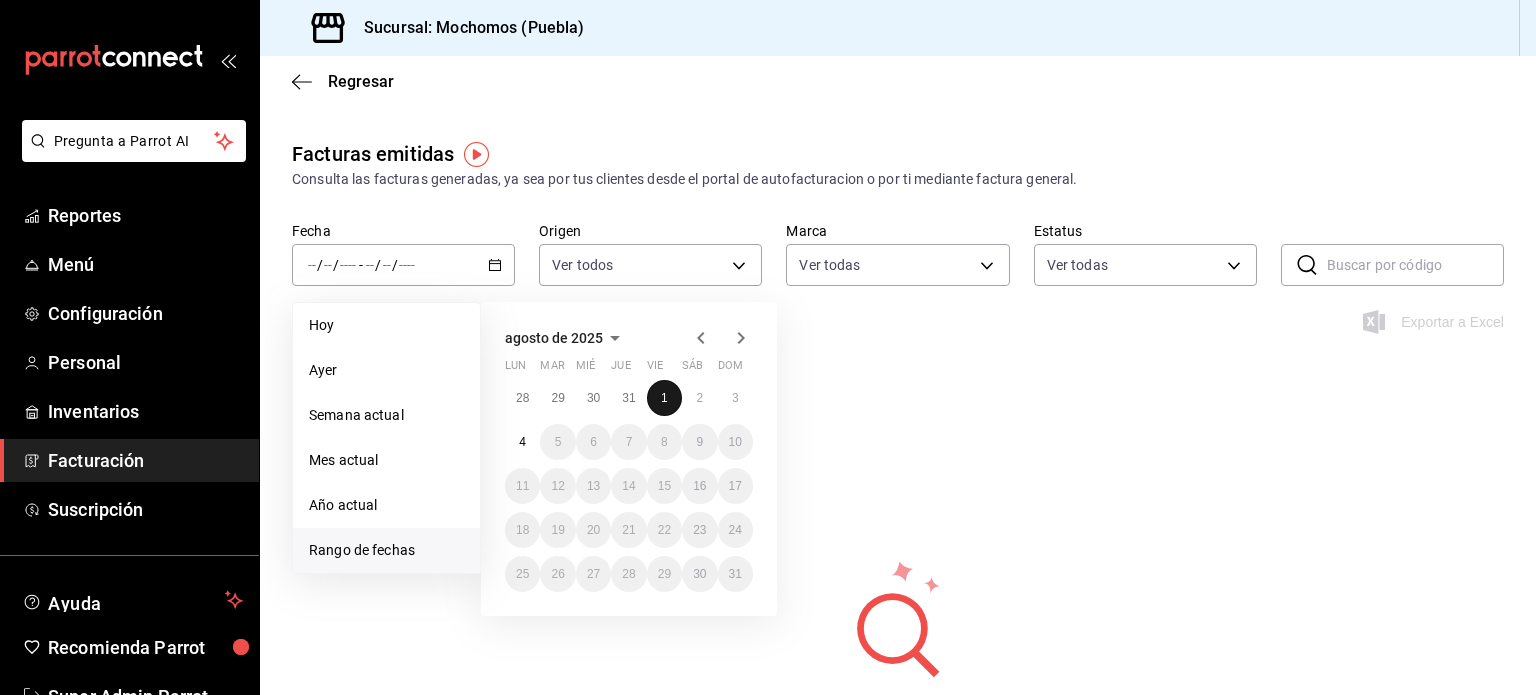 click on "1" at bounding box center [664, 398] 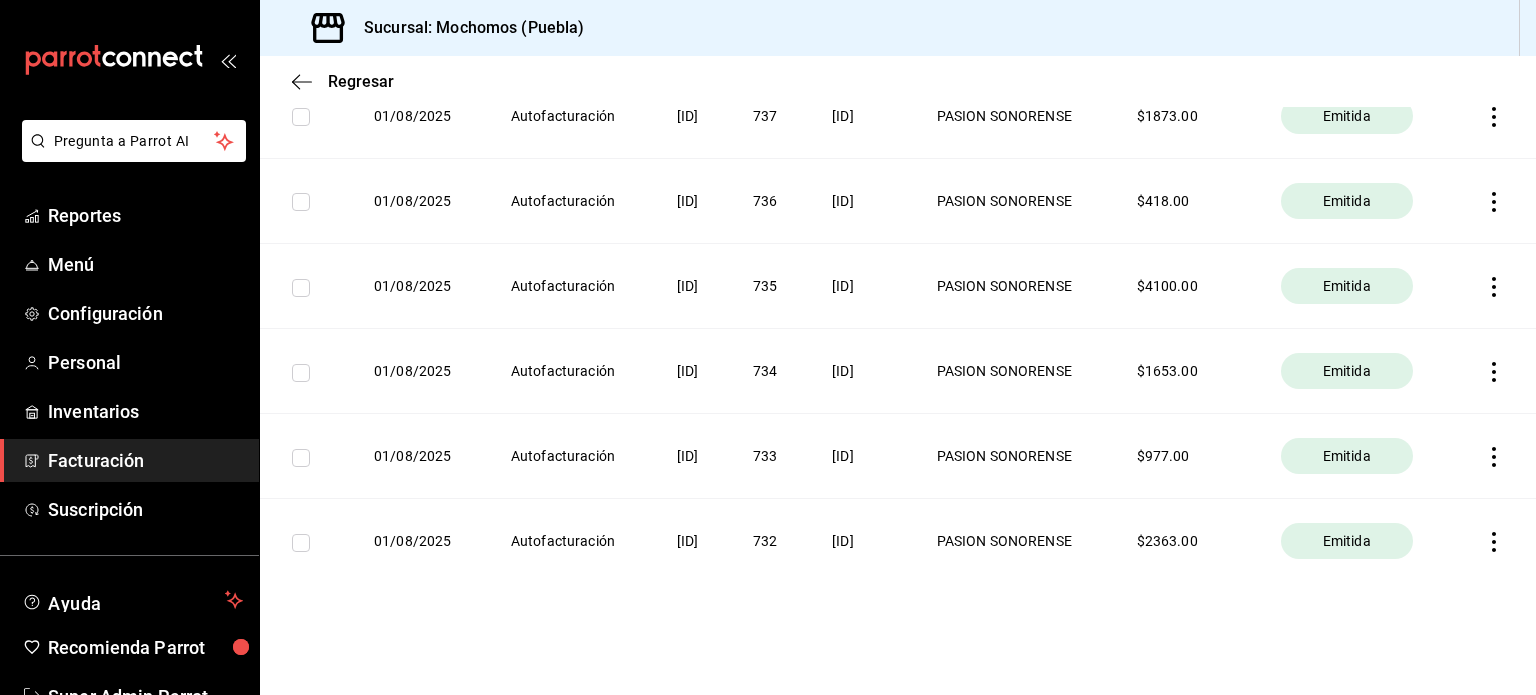scroll, scrollTop: 0, scrollLeft: 0, axis: both 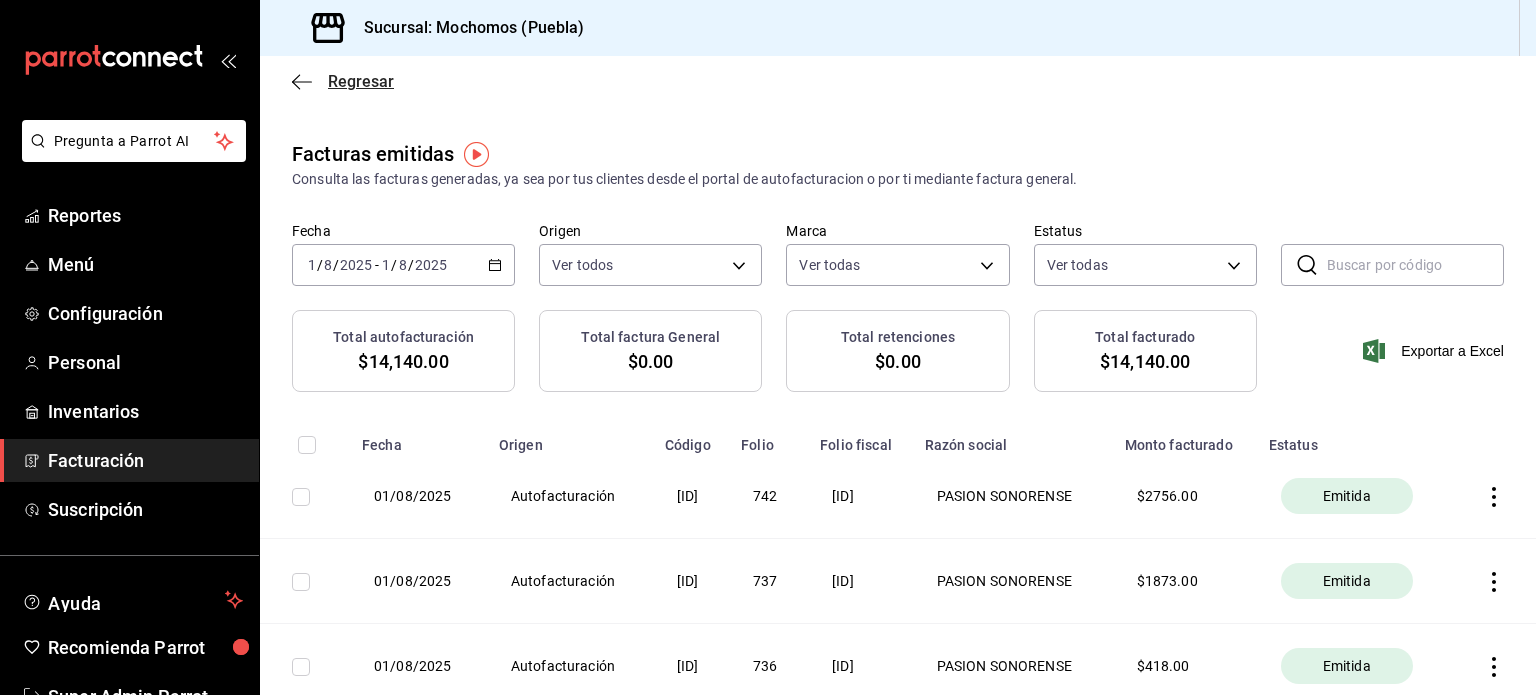 click 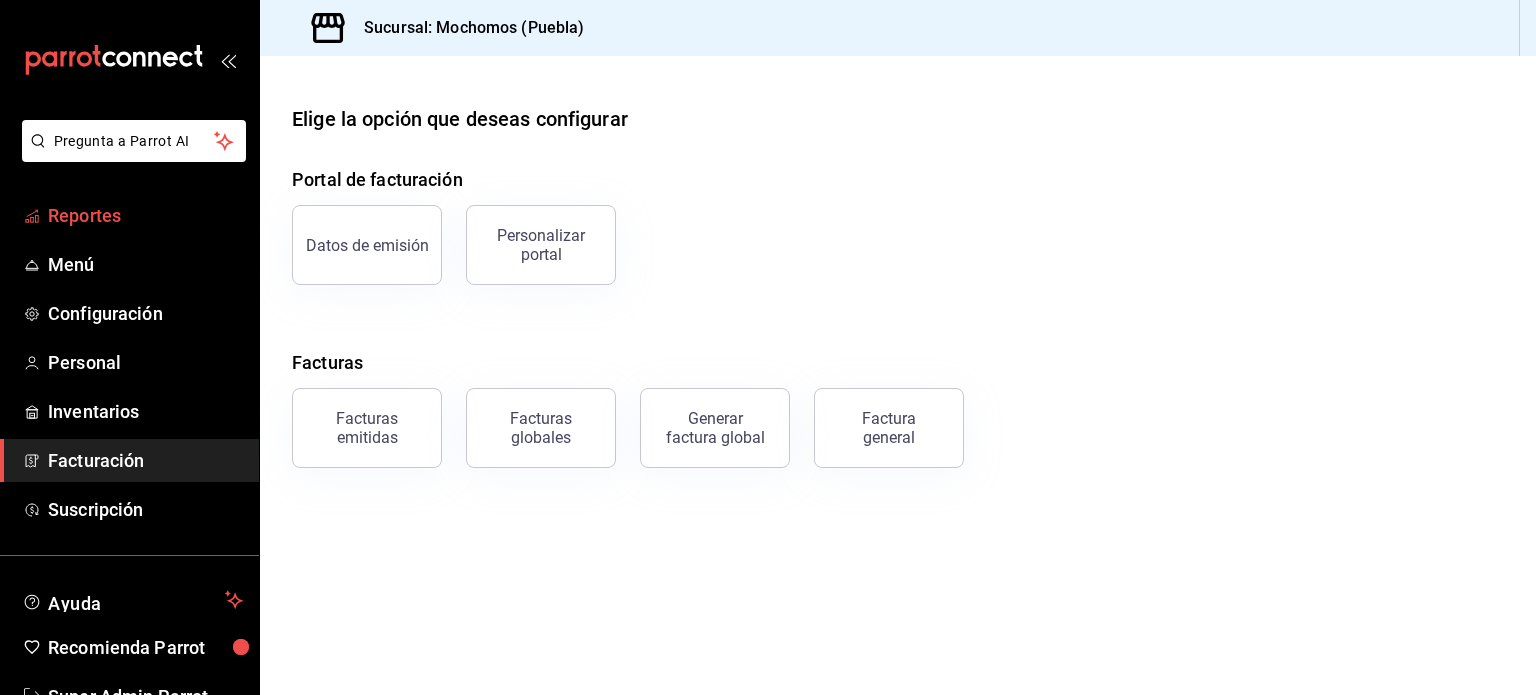 click on "Reportes" at bounding box center [145, 215] 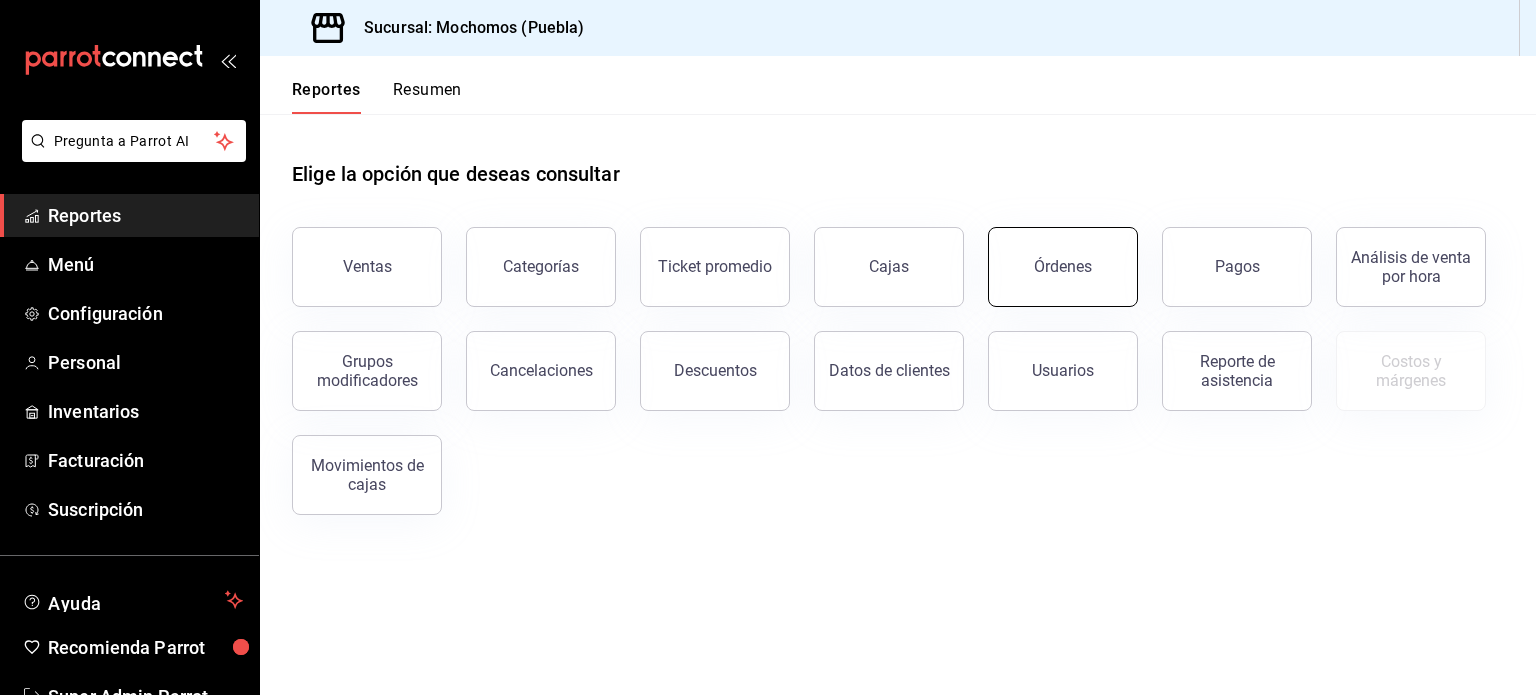 click on "Órdenes" at bounding box center (1051, 255) 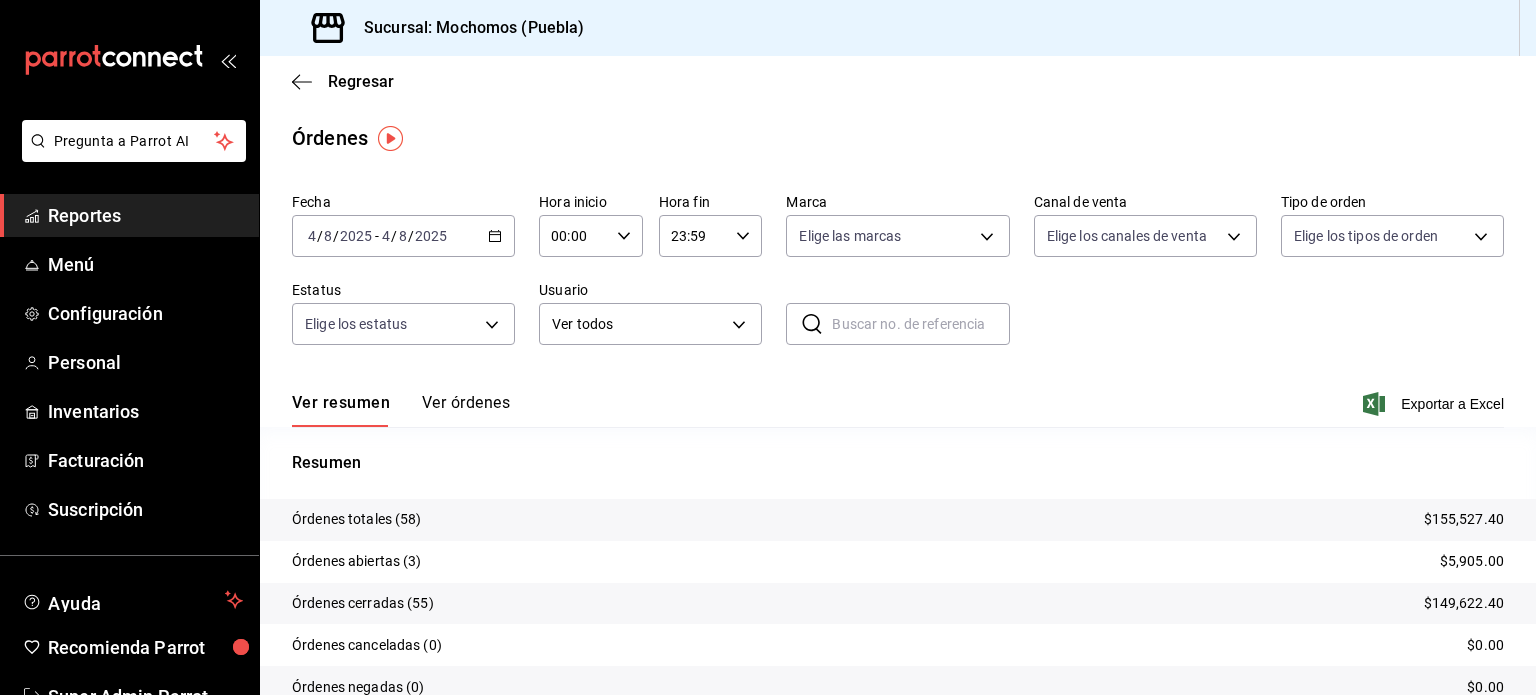 click 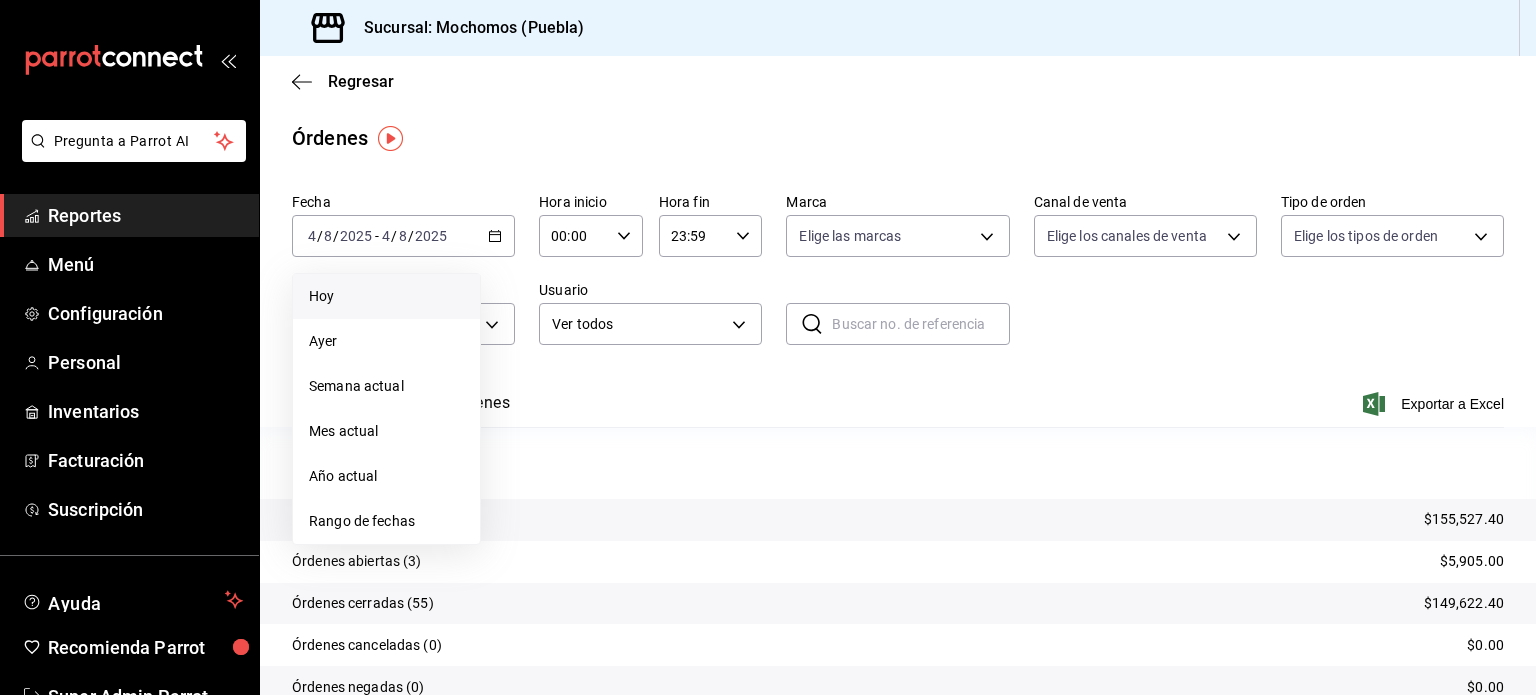 click on "Hoy" at bounding box center [386, 296] 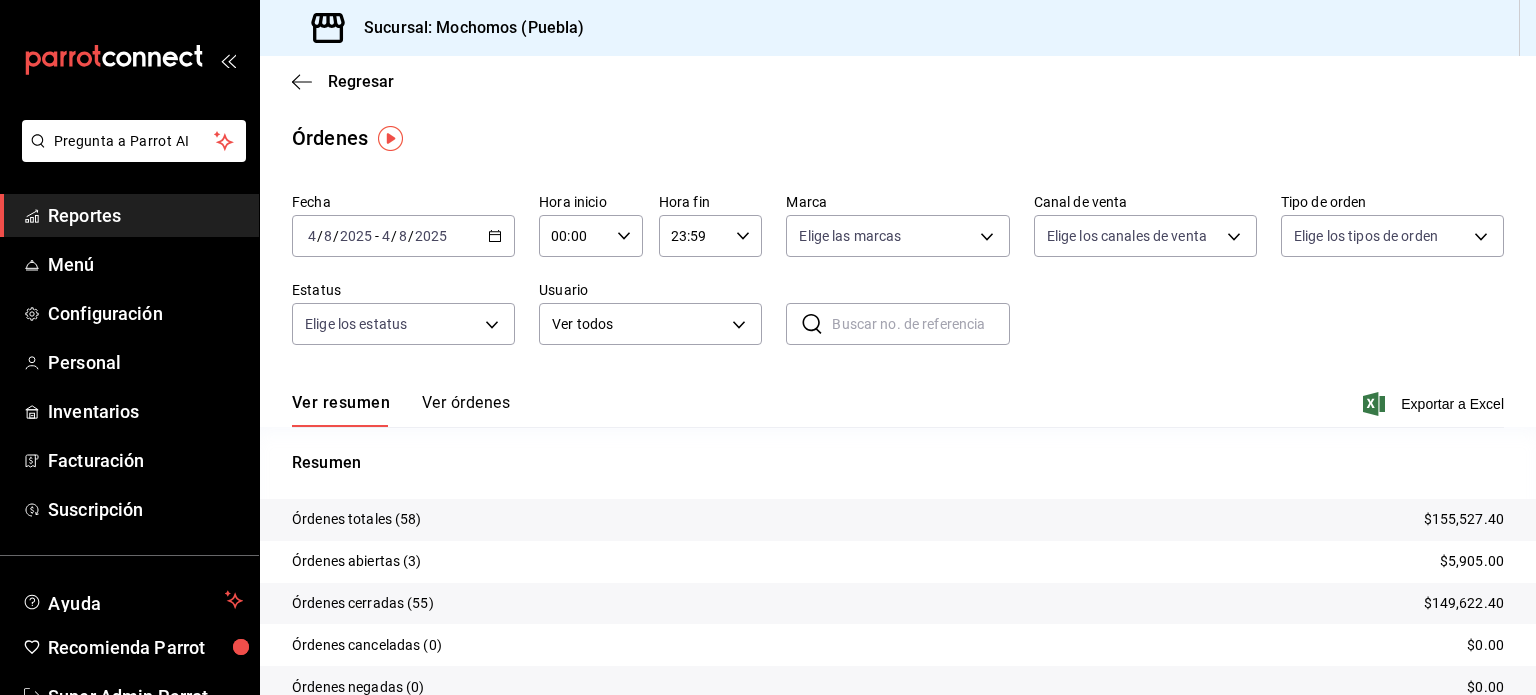 click on "2025-08-04 4 / 8 / 2025 - 2025-08-04 4 / 8 / 2025" at bounding box center [403, 236] 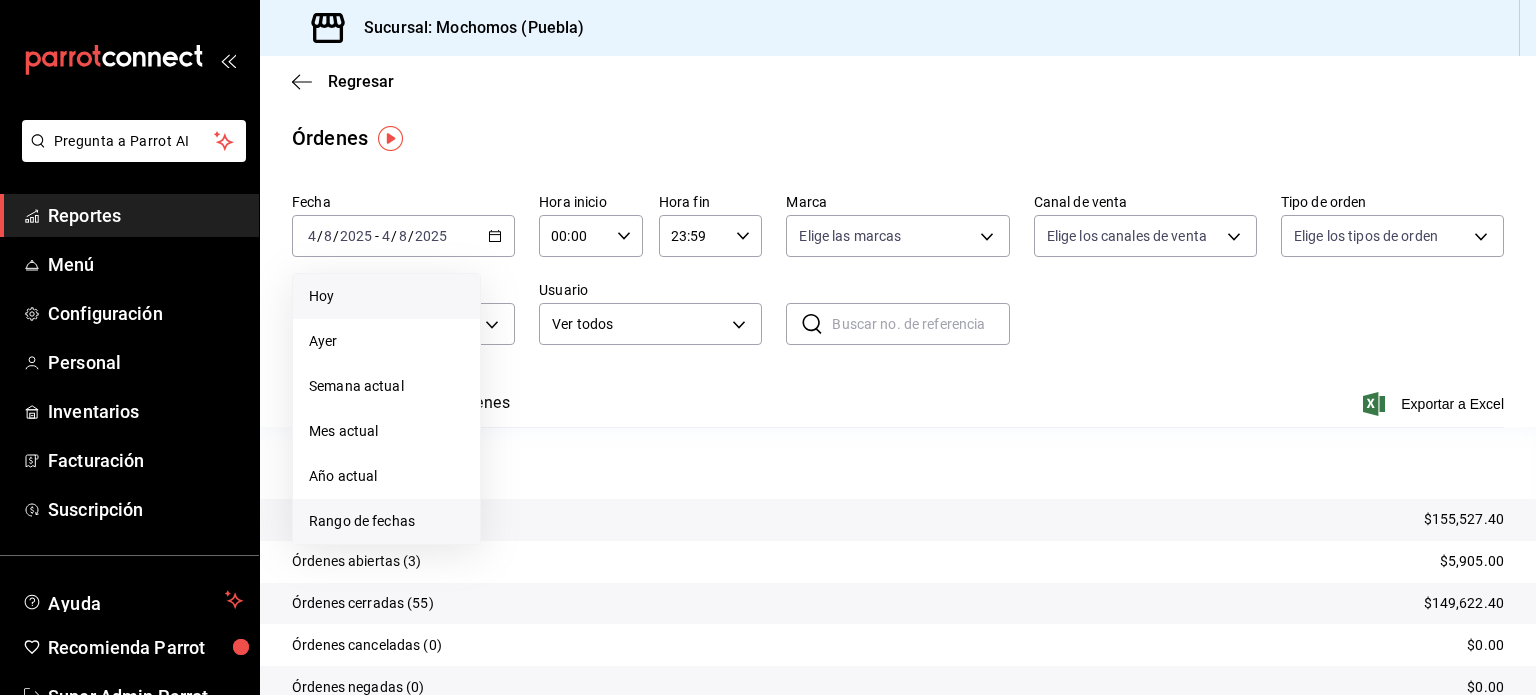 click on "Rango de fechas" at bounding box center (386, 521) 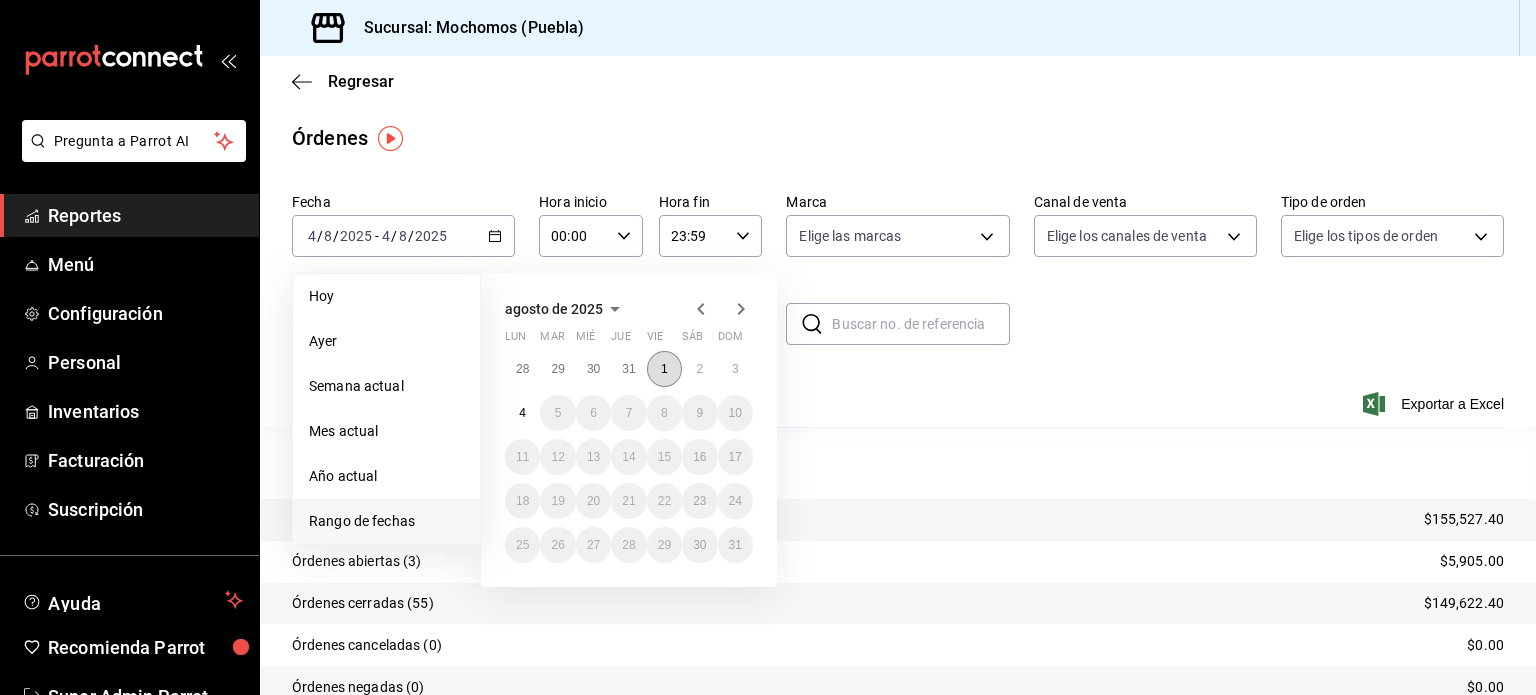 click on "1" at bounding box center [664, 369] 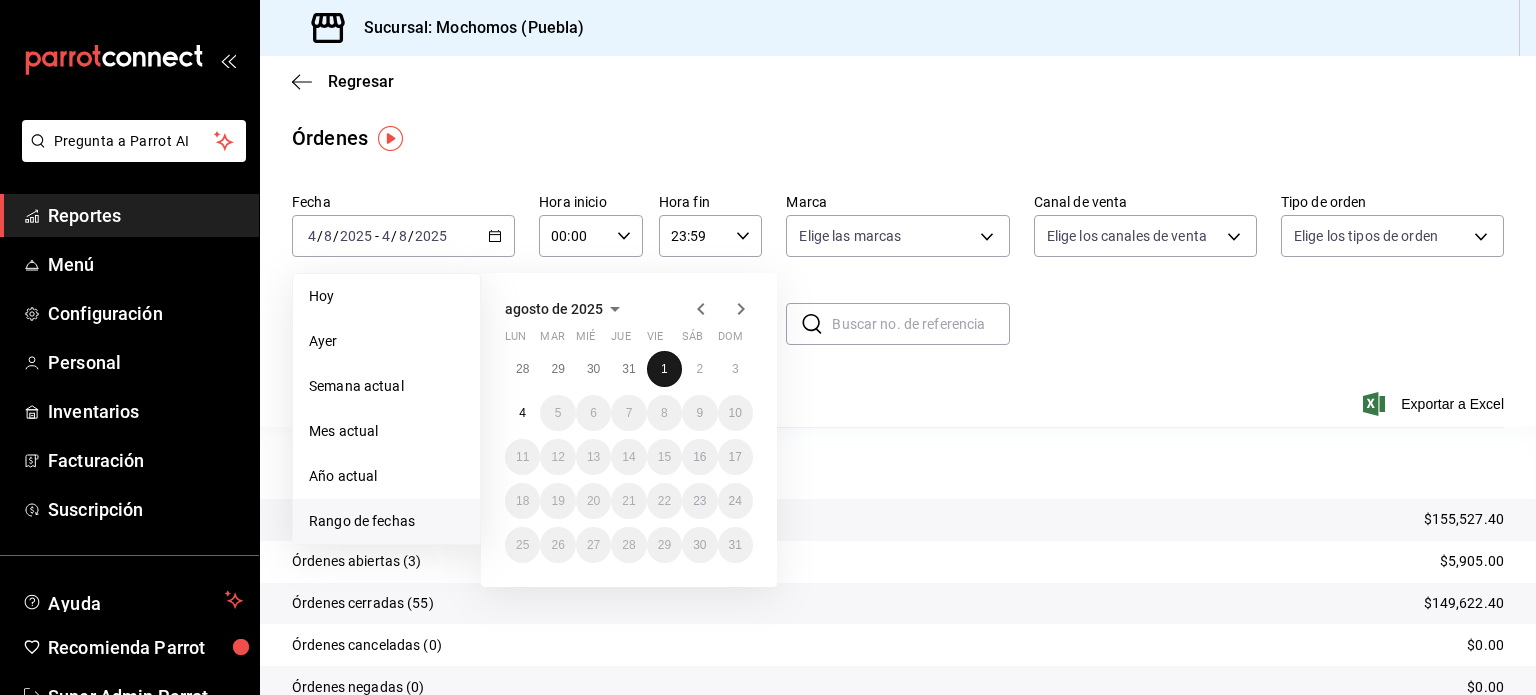 click on "1" at bounding box center [664, 369] 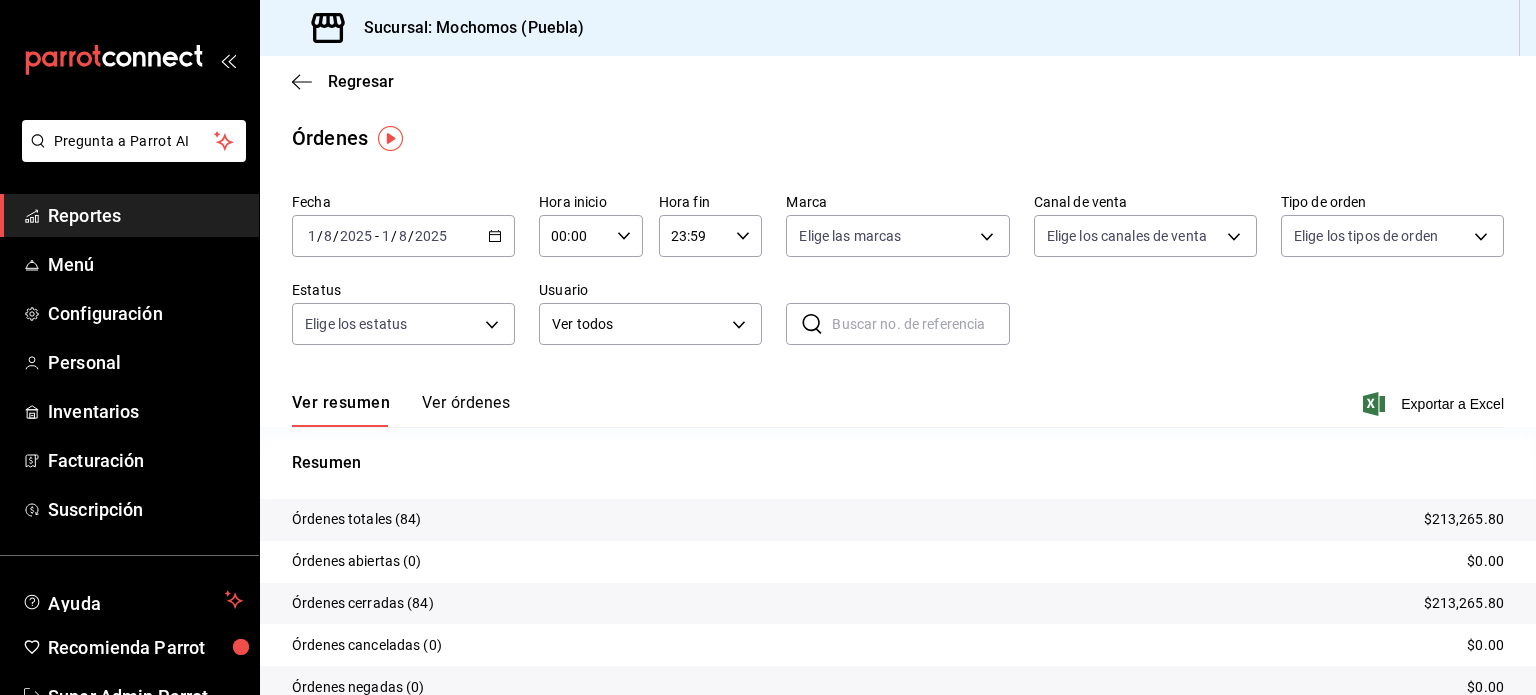 click on "Ver órdenes" at bounding box center (466, 410) 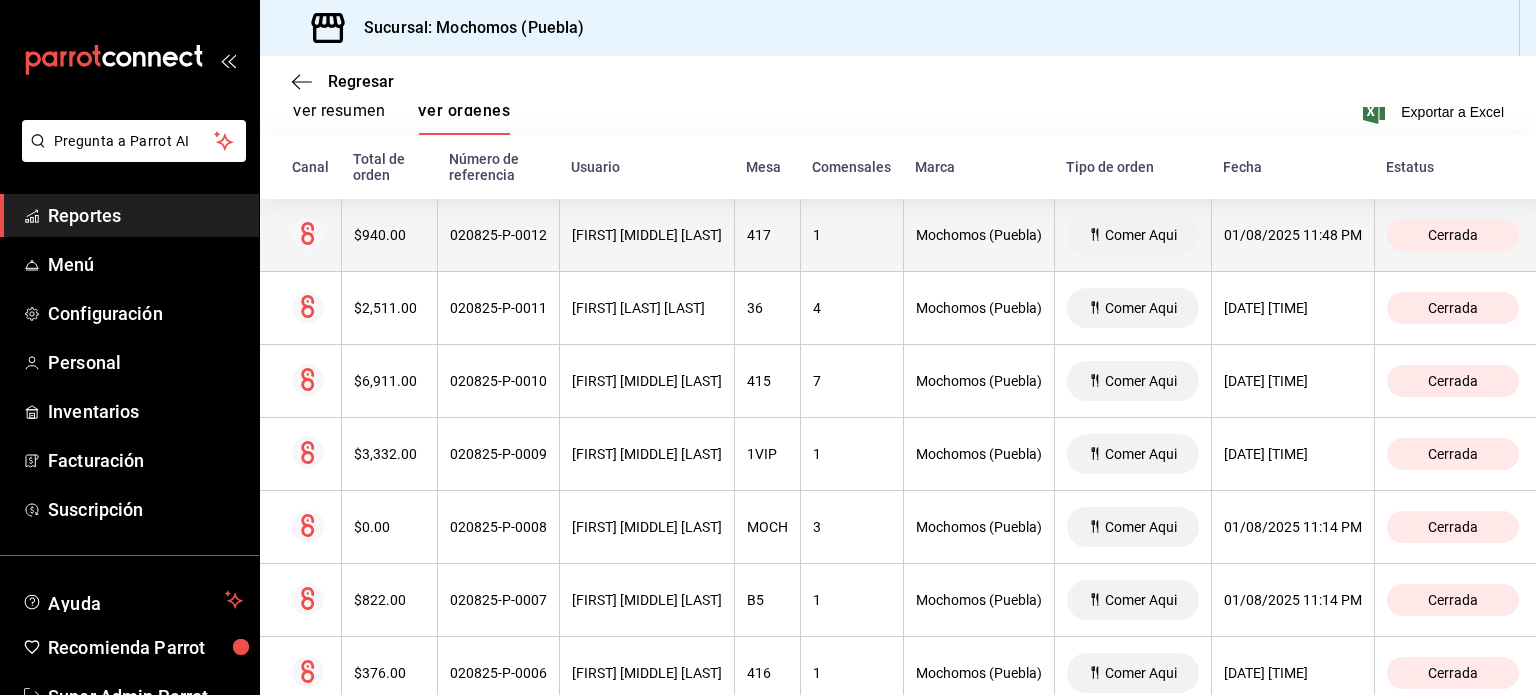 scroll, scrollTop: 292, scrollLeft: 0, axis: vertical 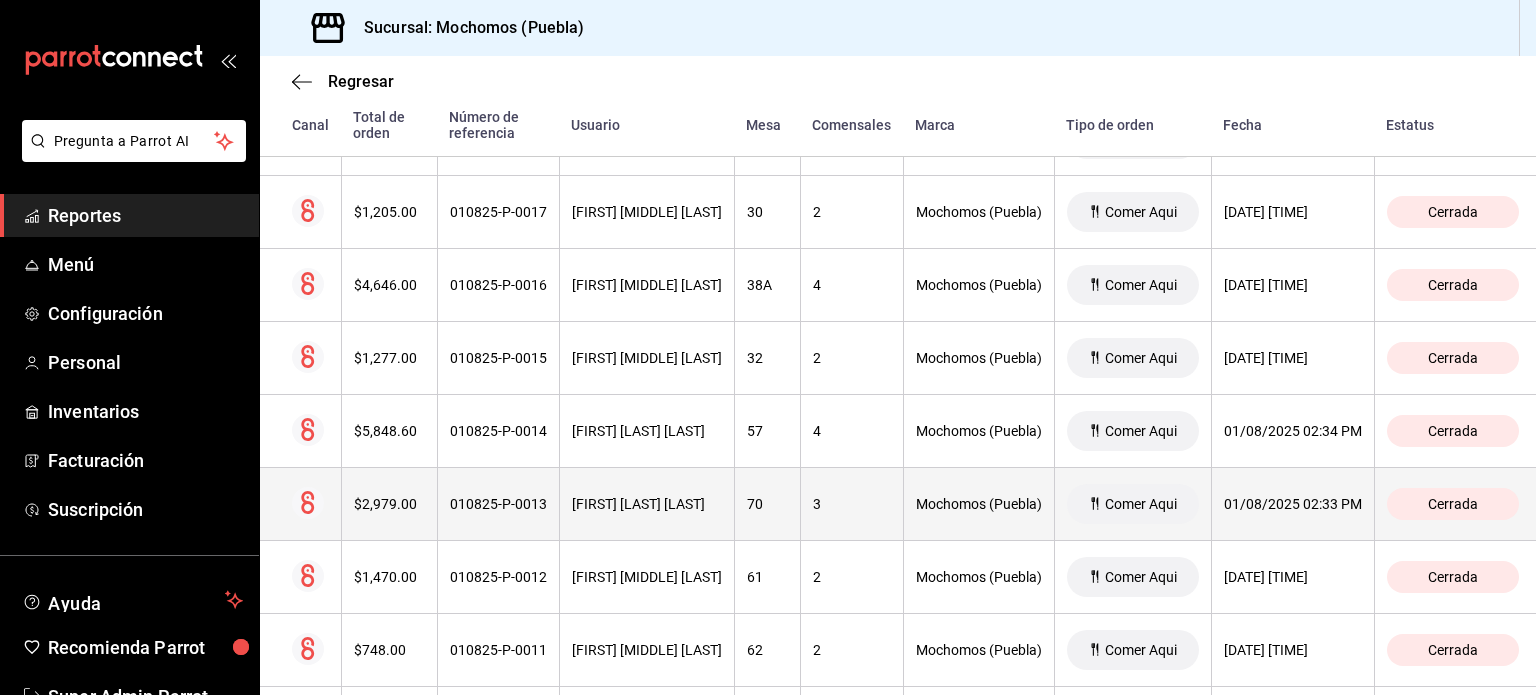 click on "[FIRST] [LAST] [LAST]" at bounding box center [647, 504] 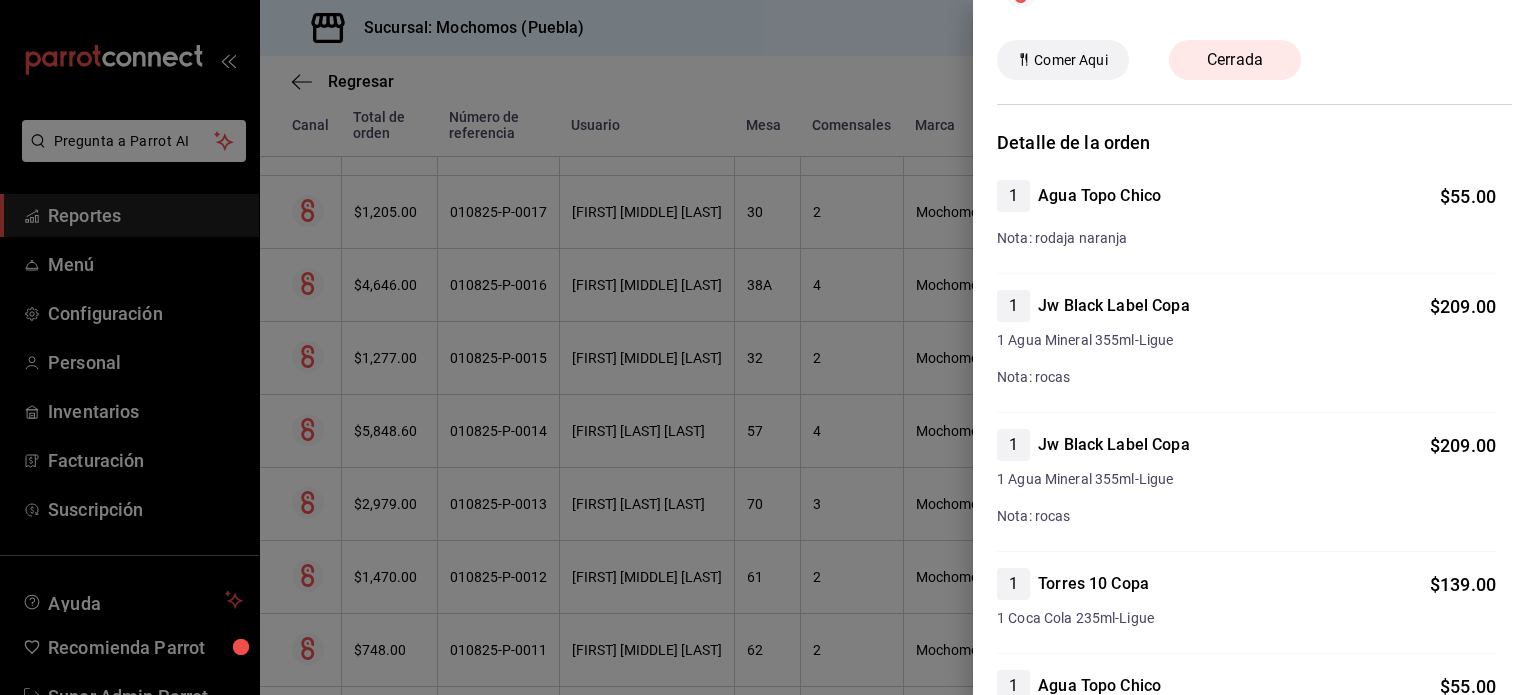 scroll, scrollTop: 0, scrollLeft: 0, axis: both 